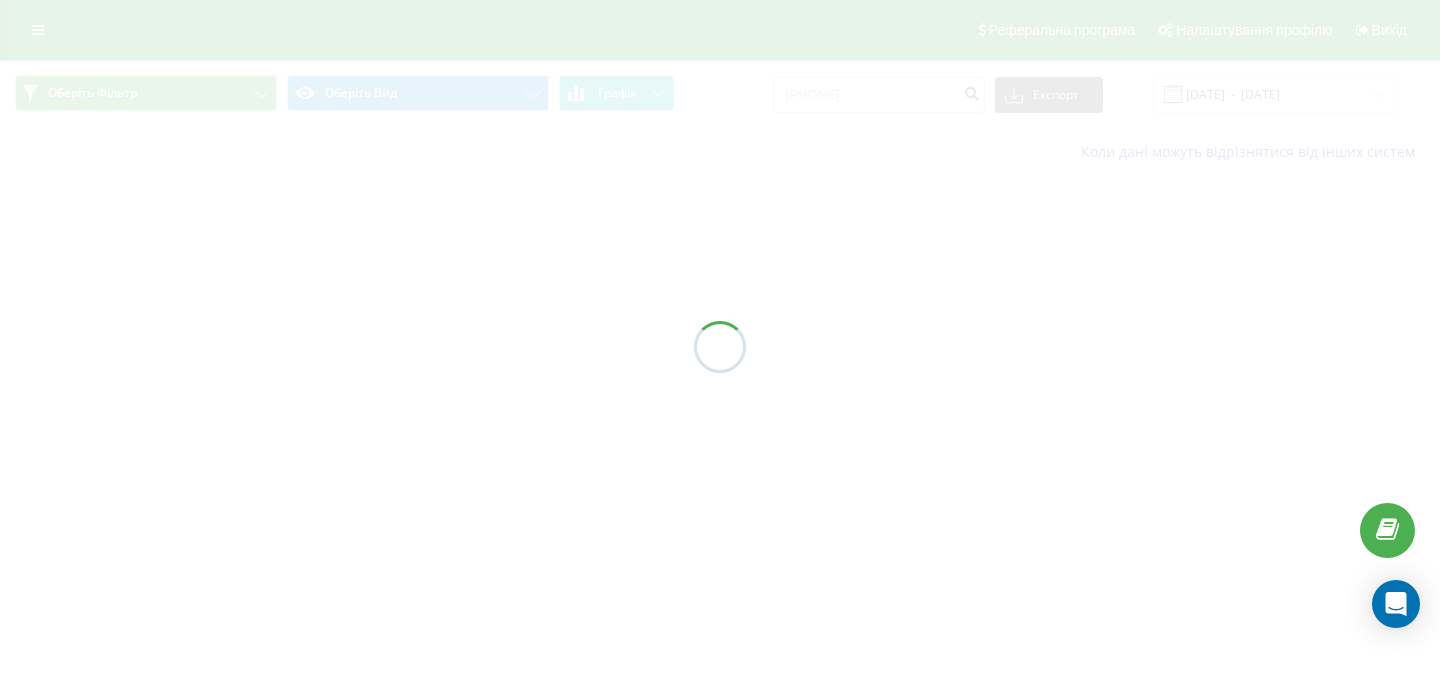 scroll, scrollTop: 0, scrollLeft: 0, axis: both 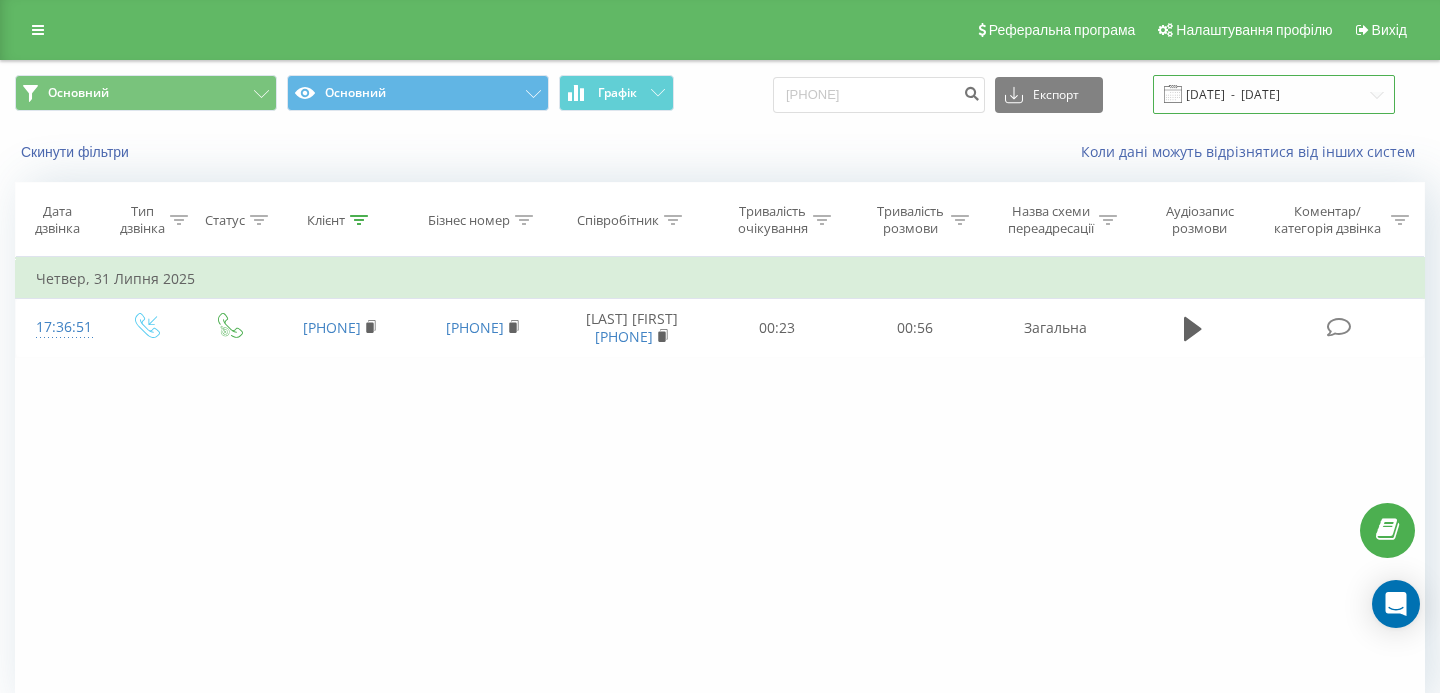 click on "[DATE]  -  [DATE]" at bounding box center [1274, 94] 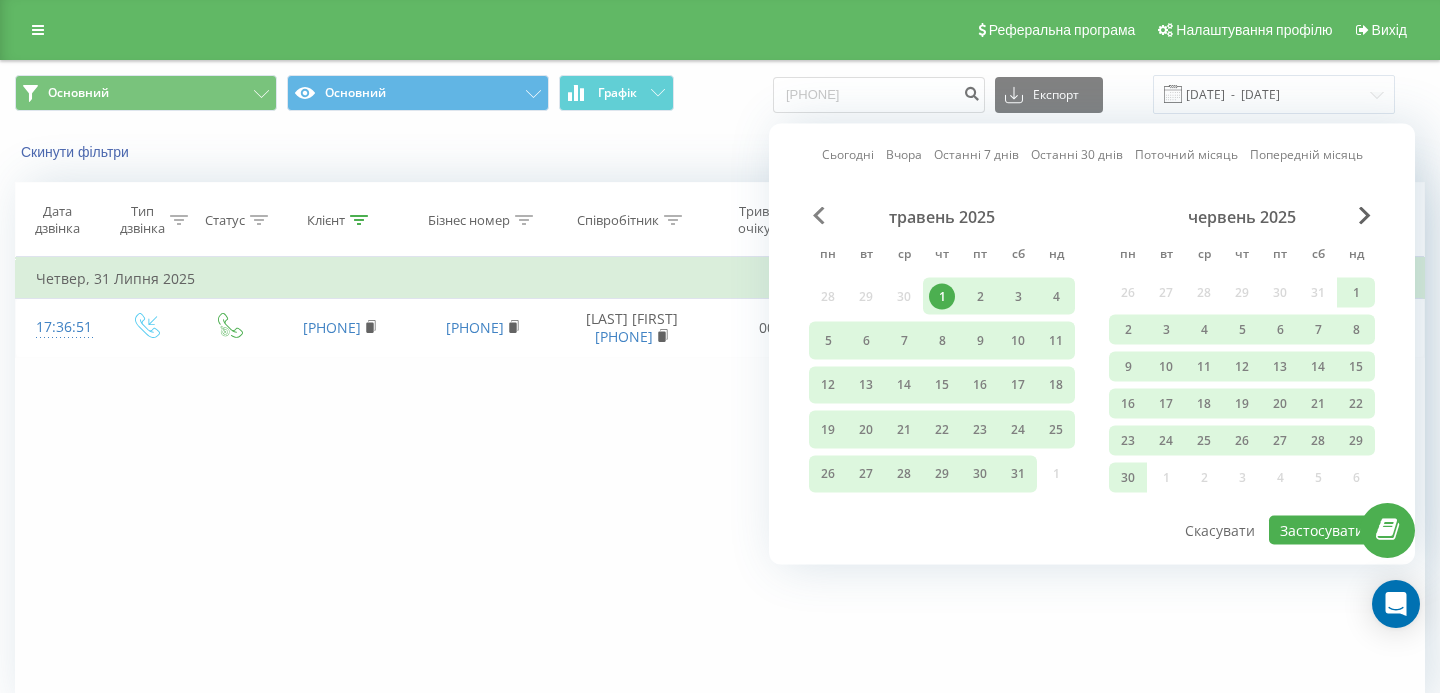 click at bounding box center (819, 216) 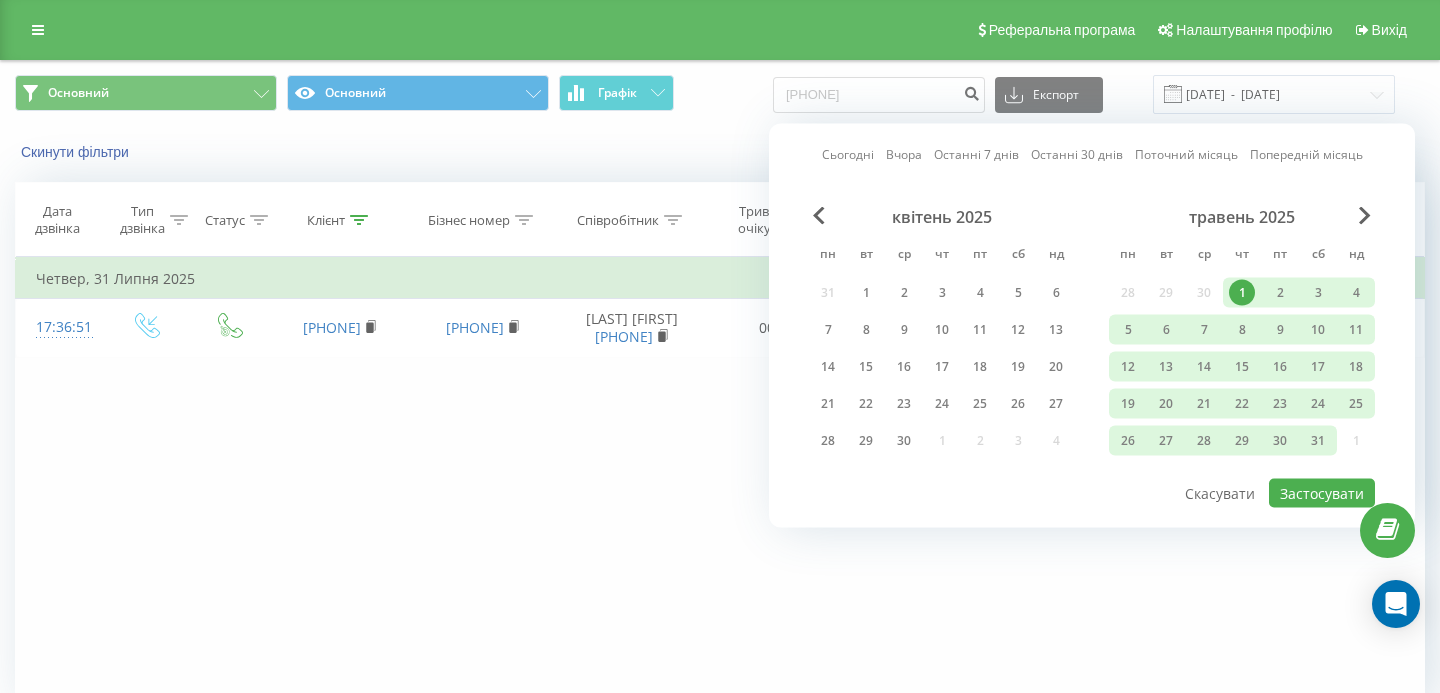 click on "травень 2025" at bounding box center (1242, 217) 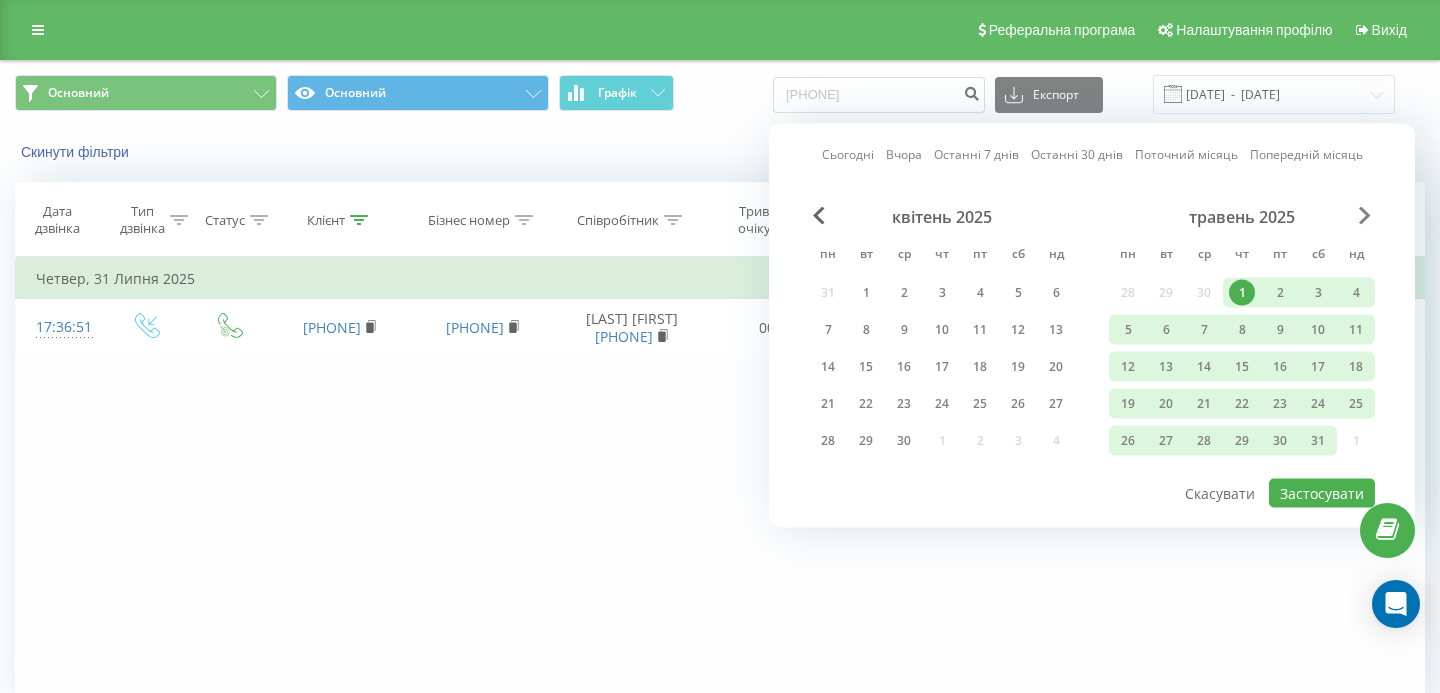 click at bounding box center [1365, 216] 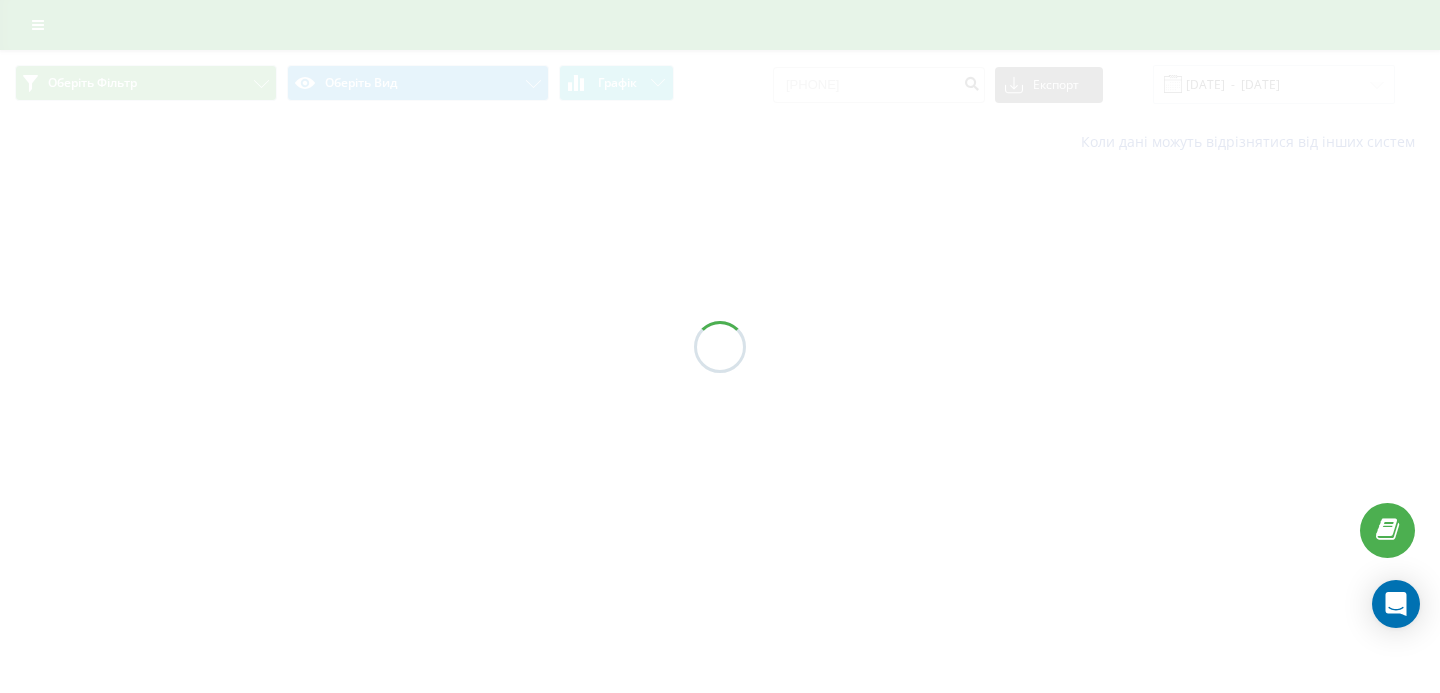scroll, scrollTop: 0, scrollLeft: 0, axis: both 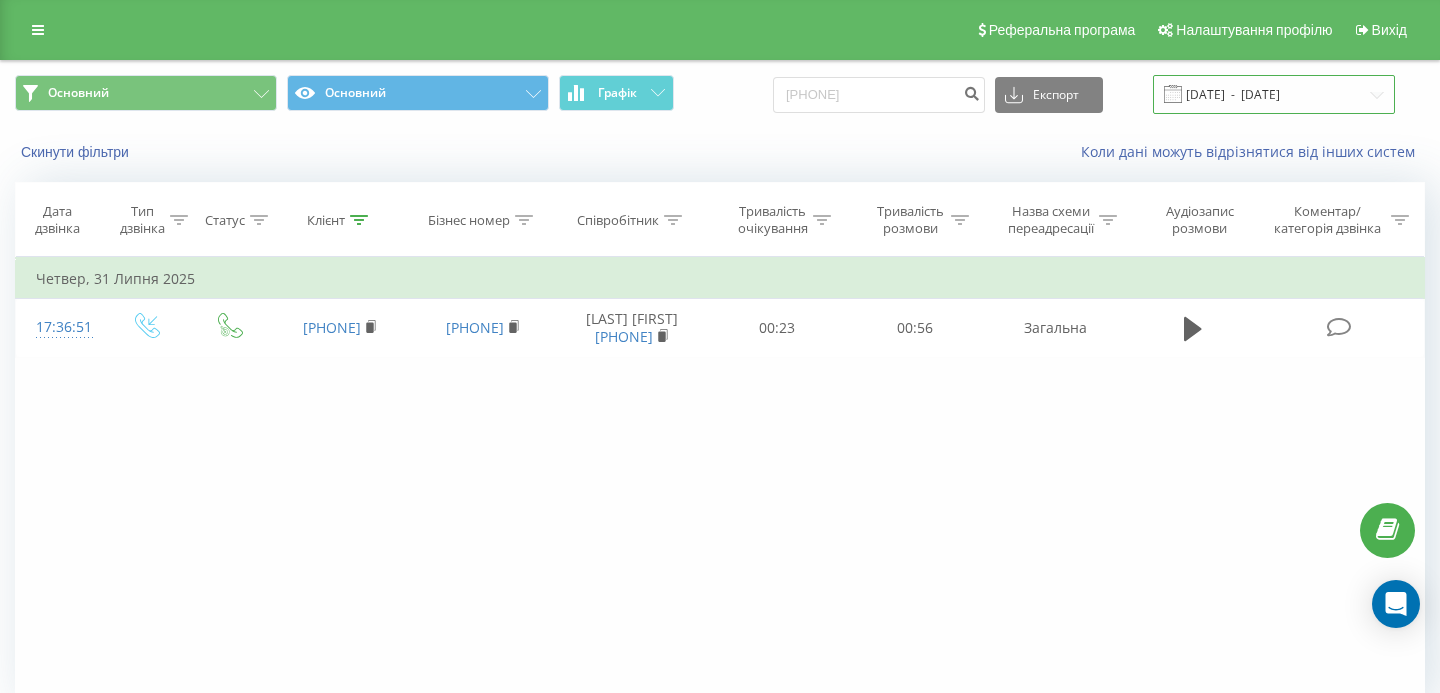 click on "[DATE]  -  [DATE]" at bounding box center (1274, 94) 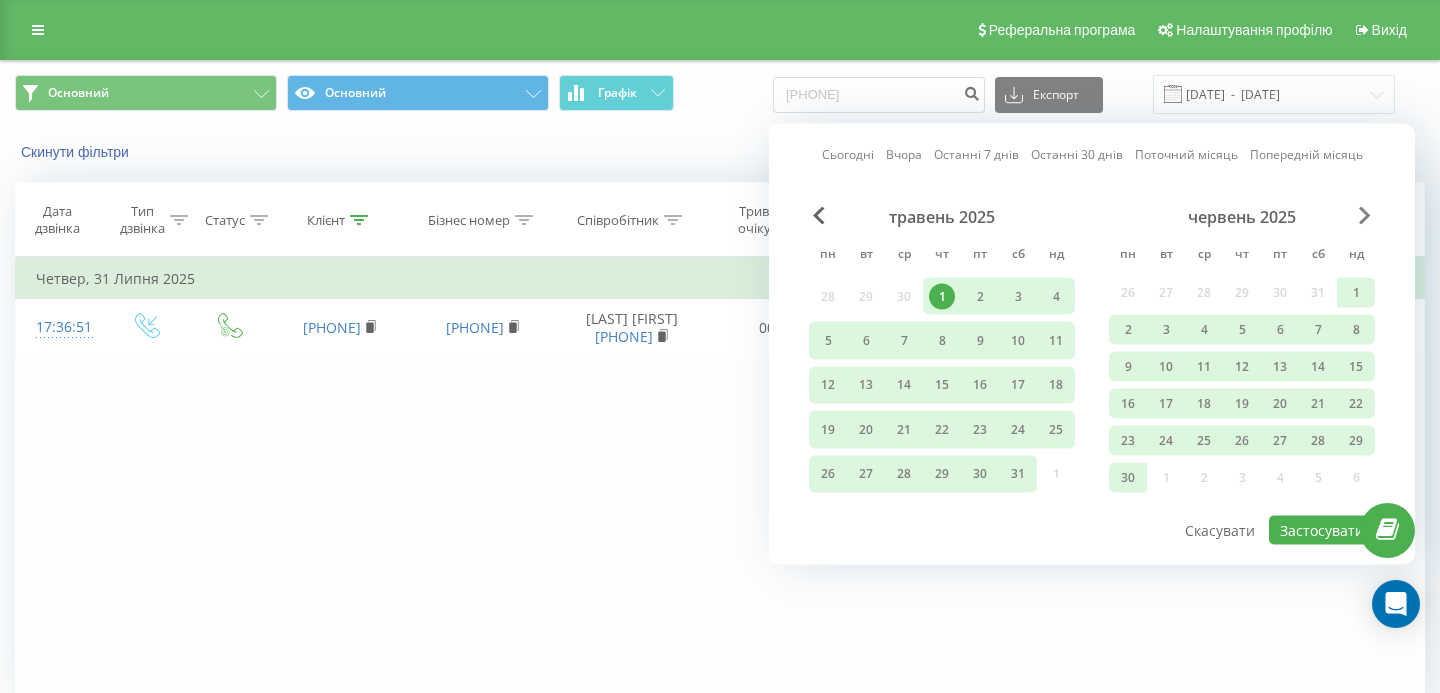 click at bounding box center [1365, 216] 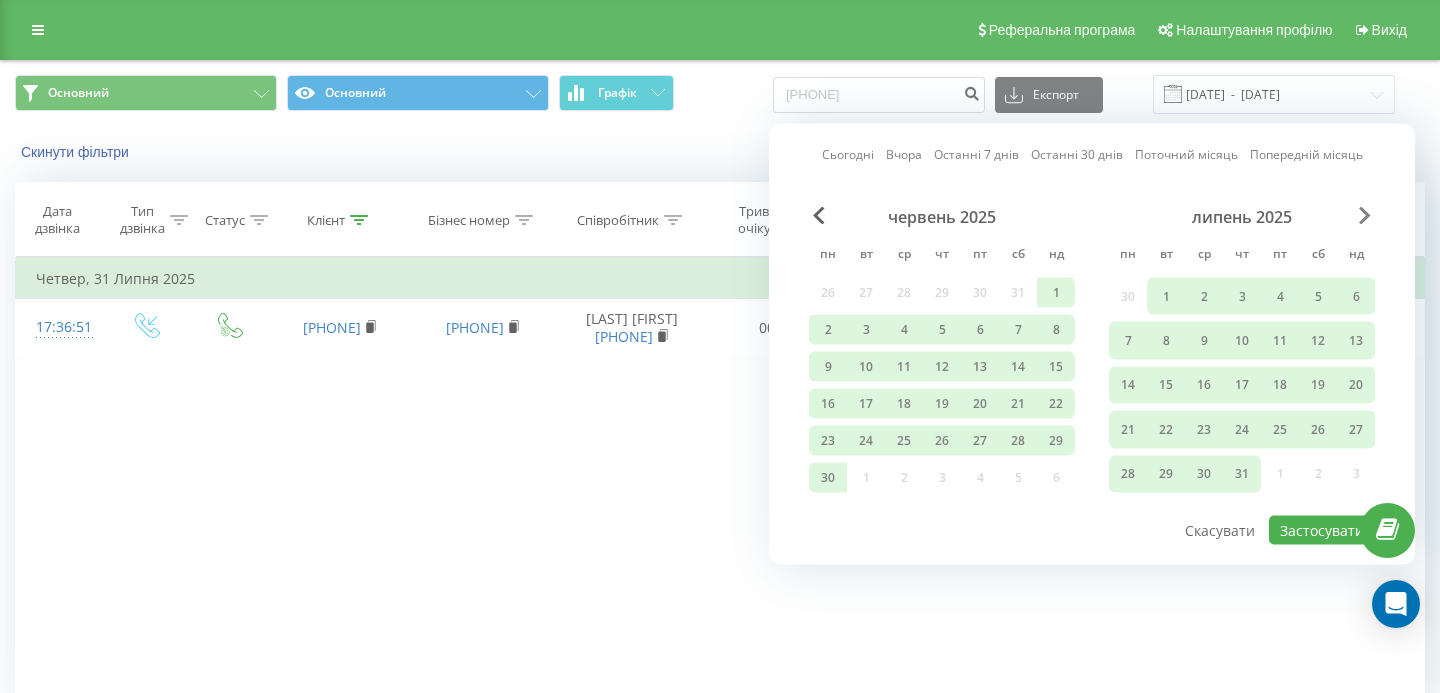 click at bounding box center [1365, 216] 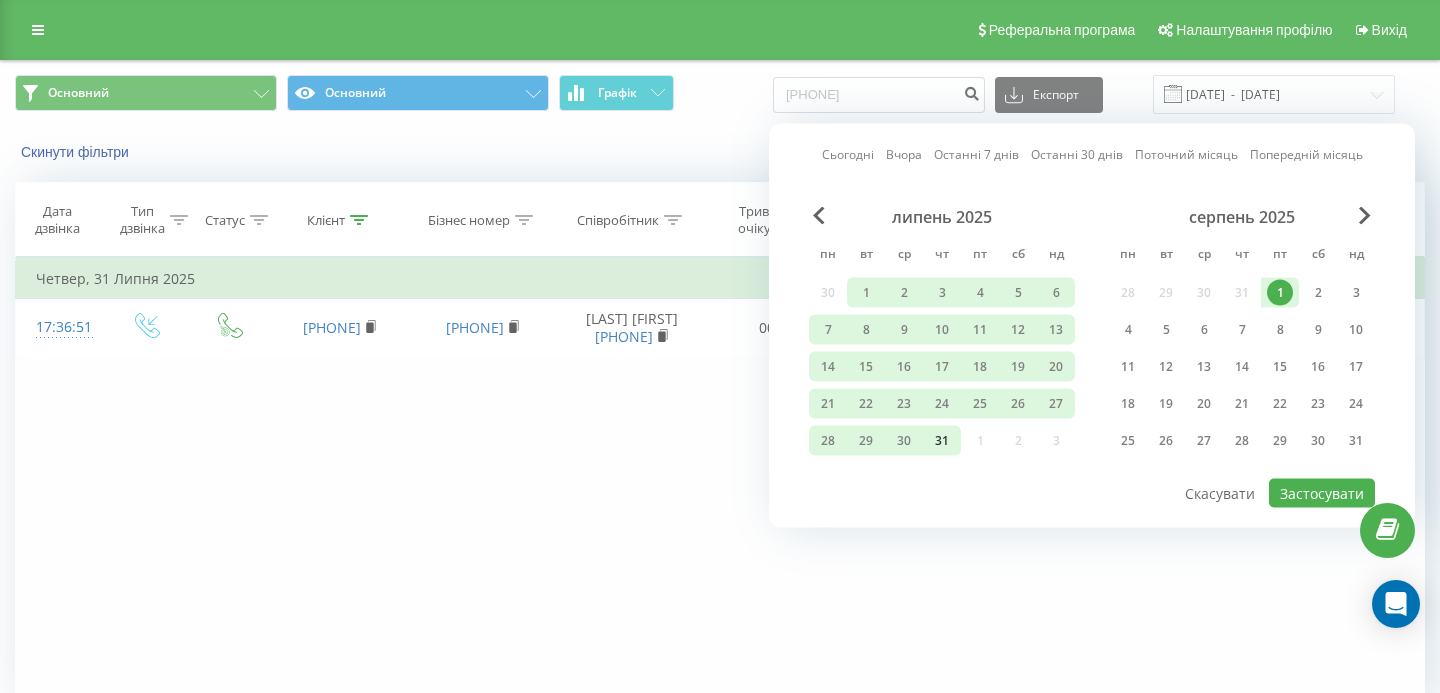 click on "31" at bounding box center (942, 441) 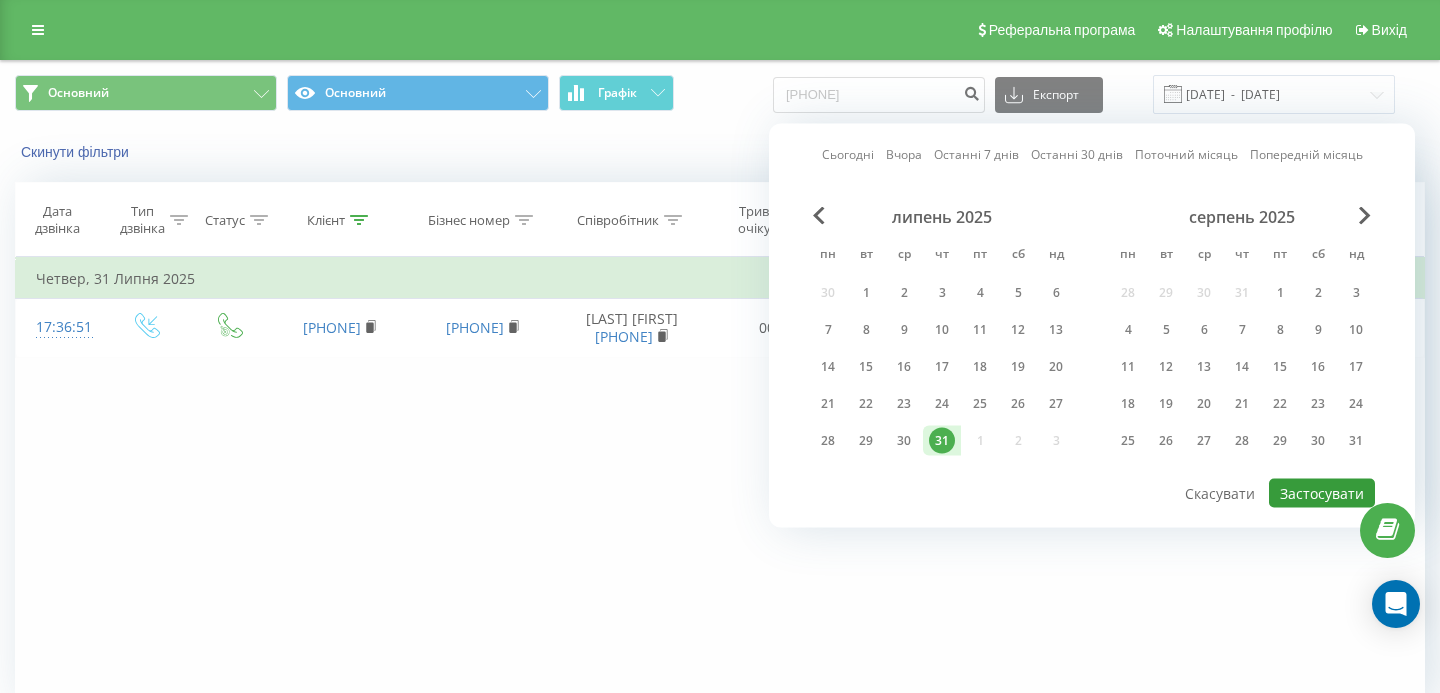 click on "Застосувати" at bounding box center [1322, 493] 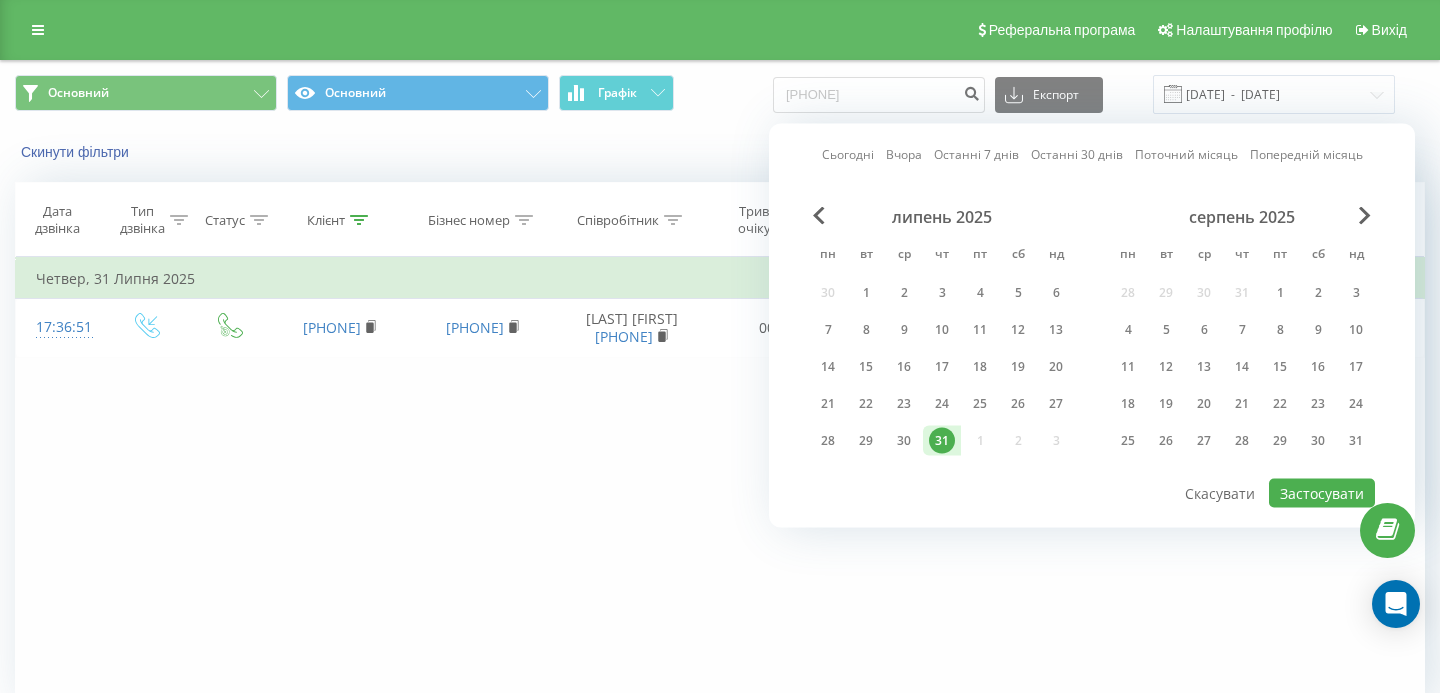 type on "31.07.2025  -  31.07.2025" 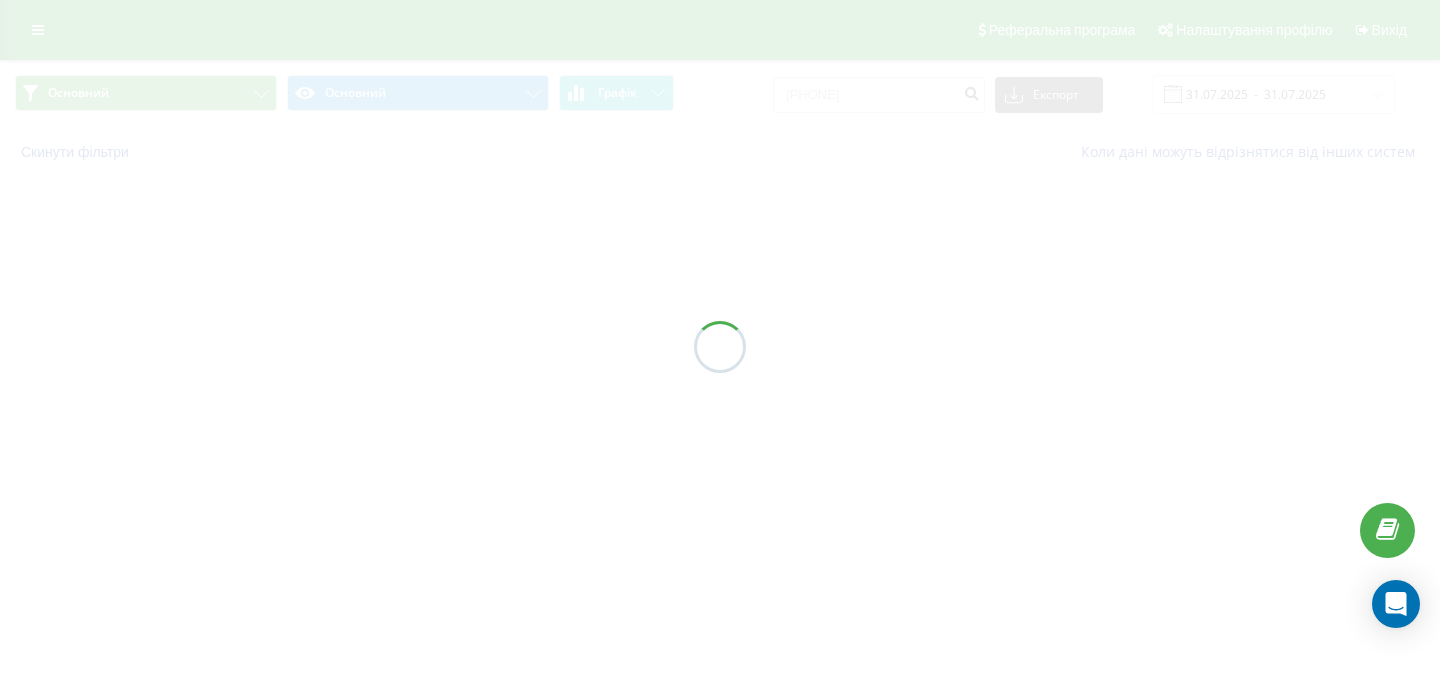 click at bounding box center (720, 346) 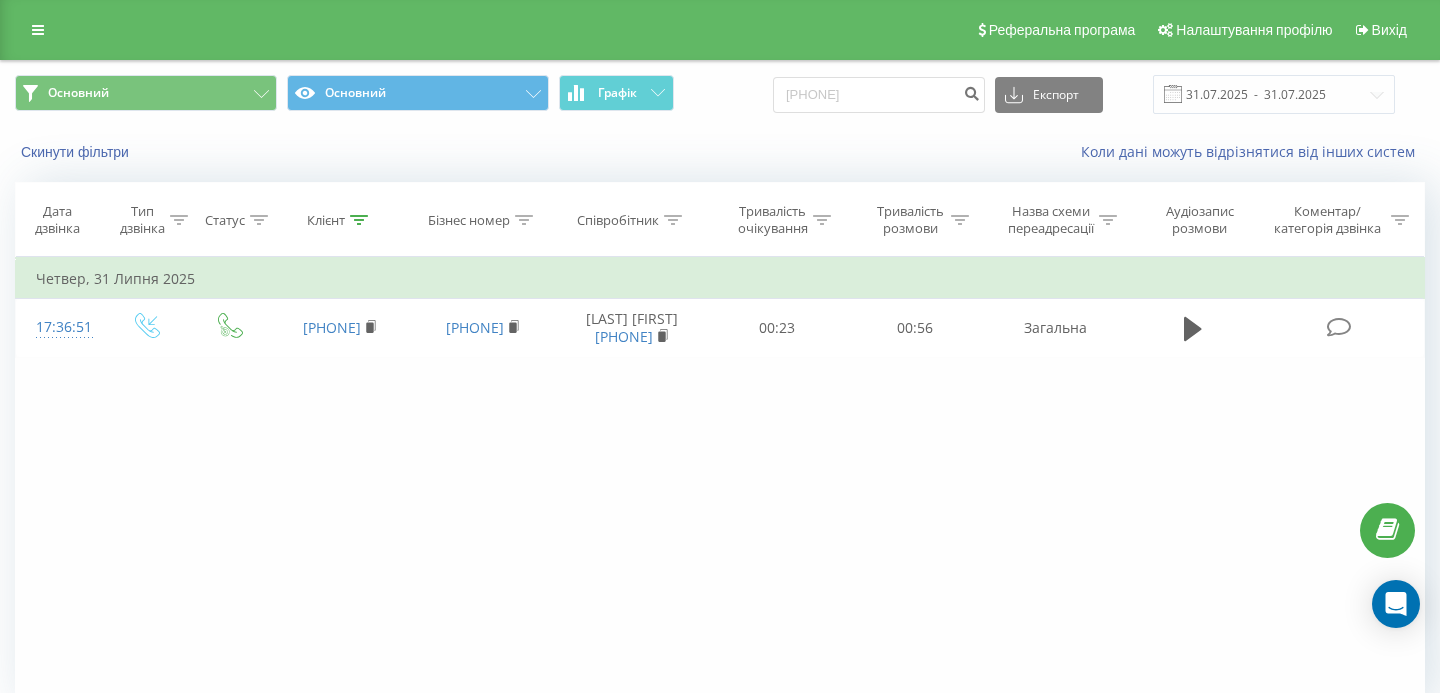 click on "Співробітник" at bounding box center [618, 220] 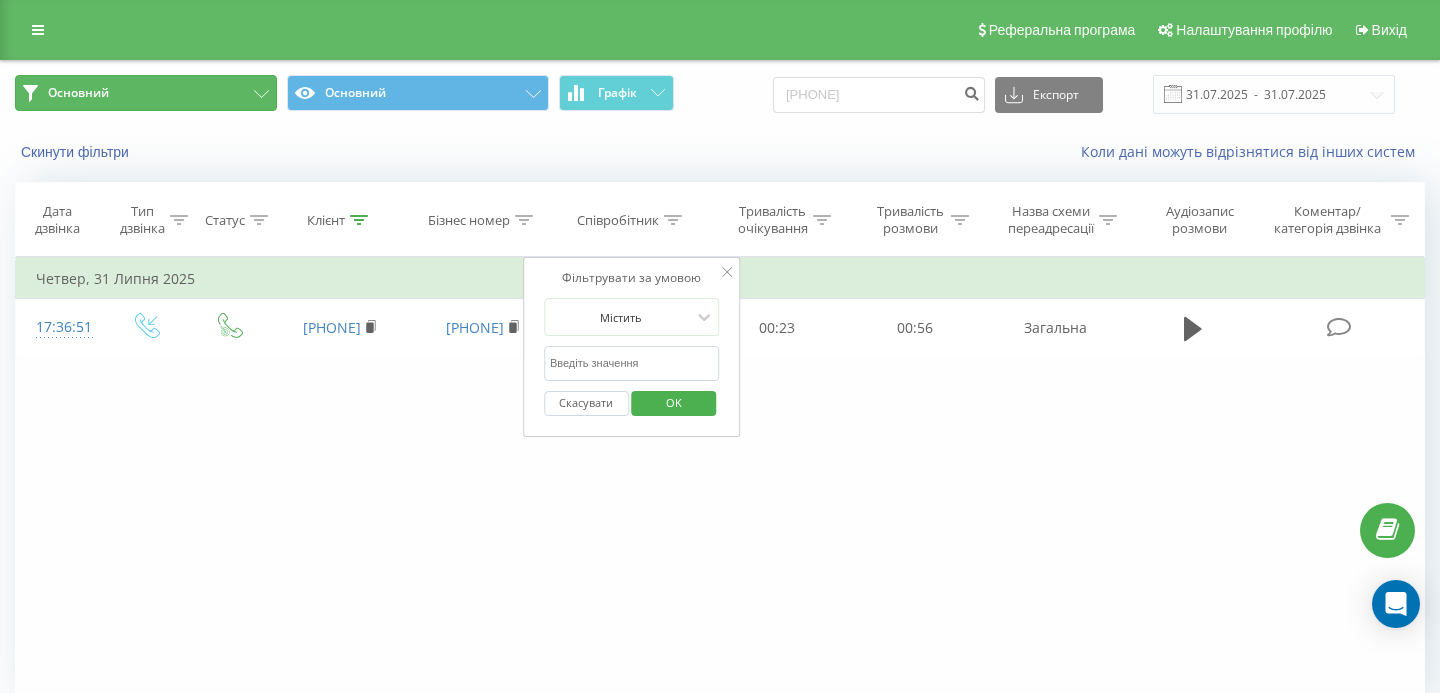 click on "Основний" at bounding box center [146, 93] 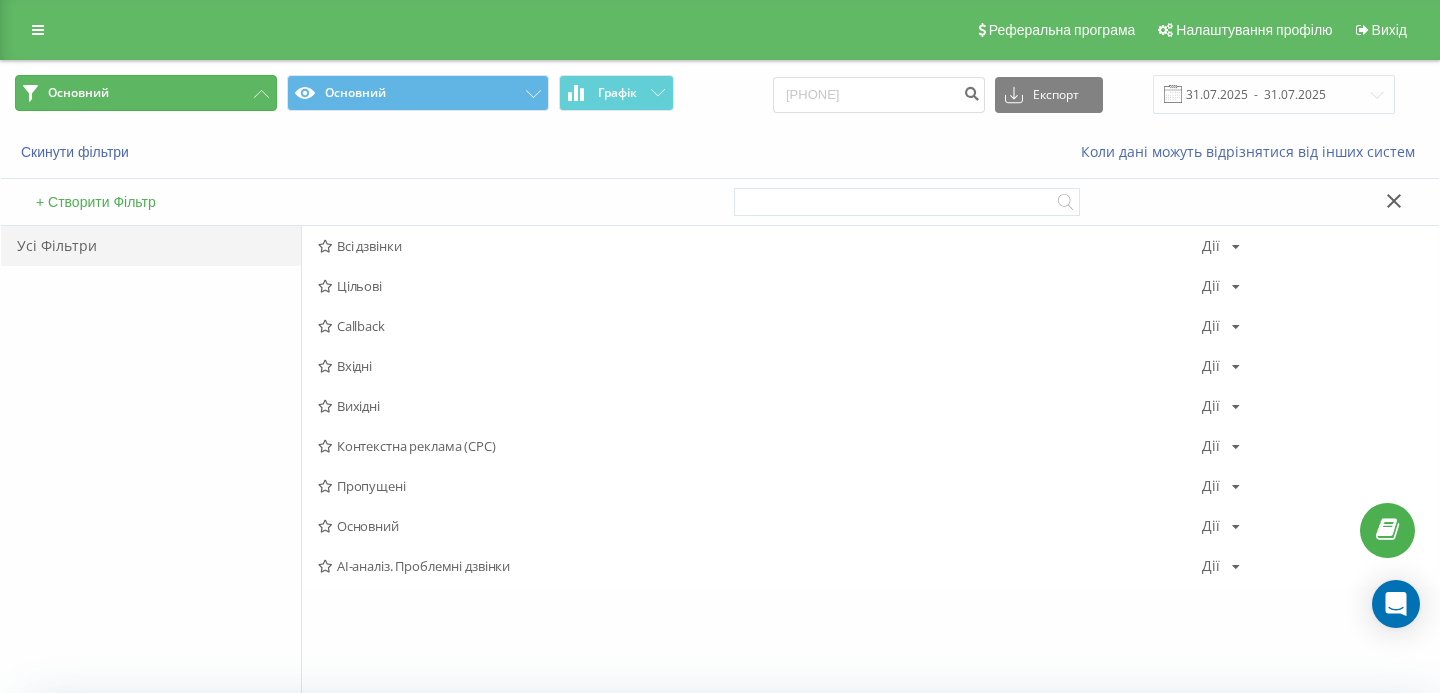 click on "Основний" at bounding box center [146, 93] 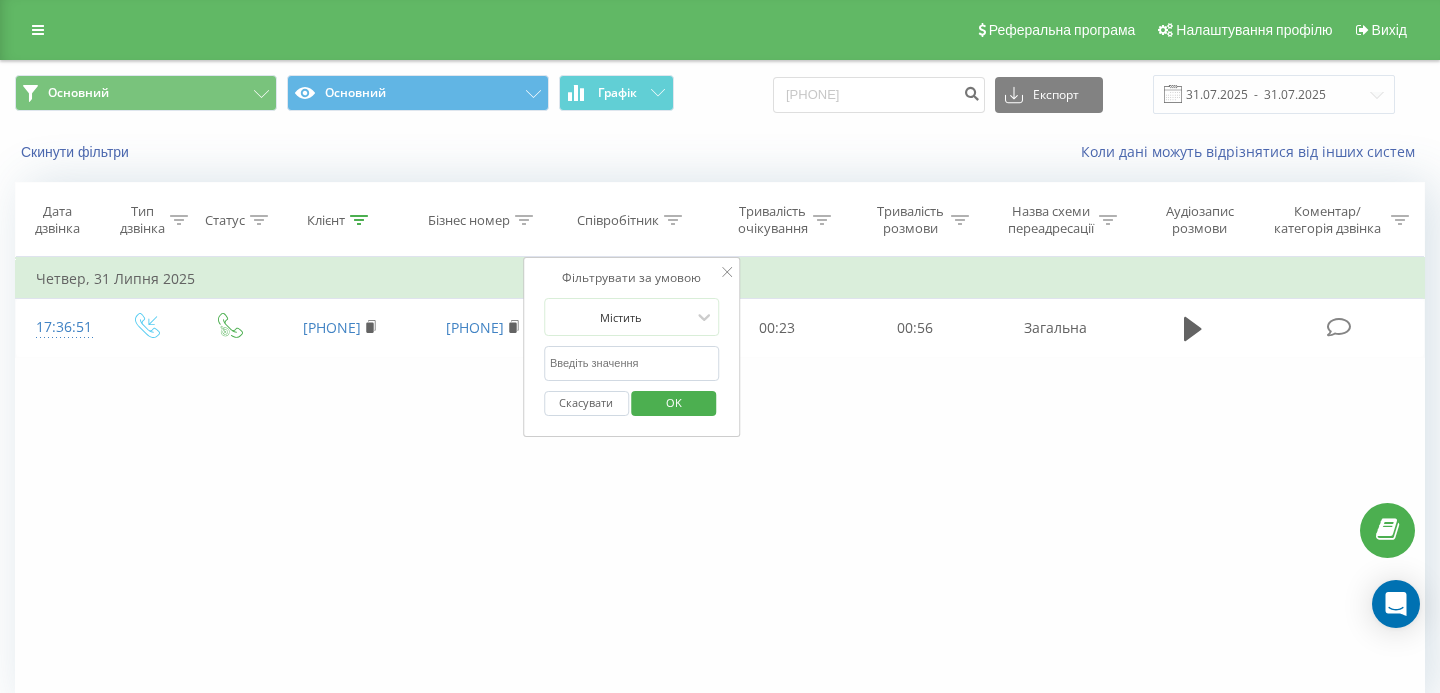click on "Тривалість розмови" at bounding box center [910, 220] 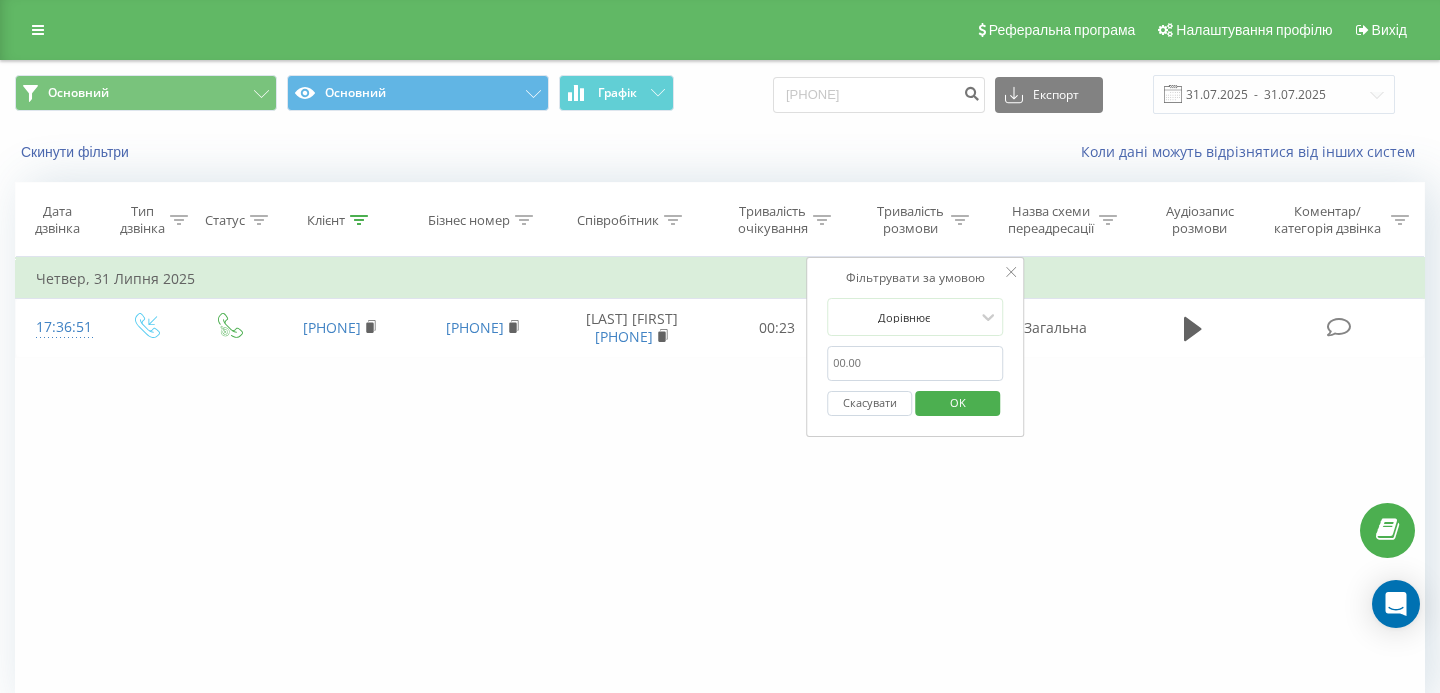 click on "Тривалість очікування" at bounding box center [773, 220] 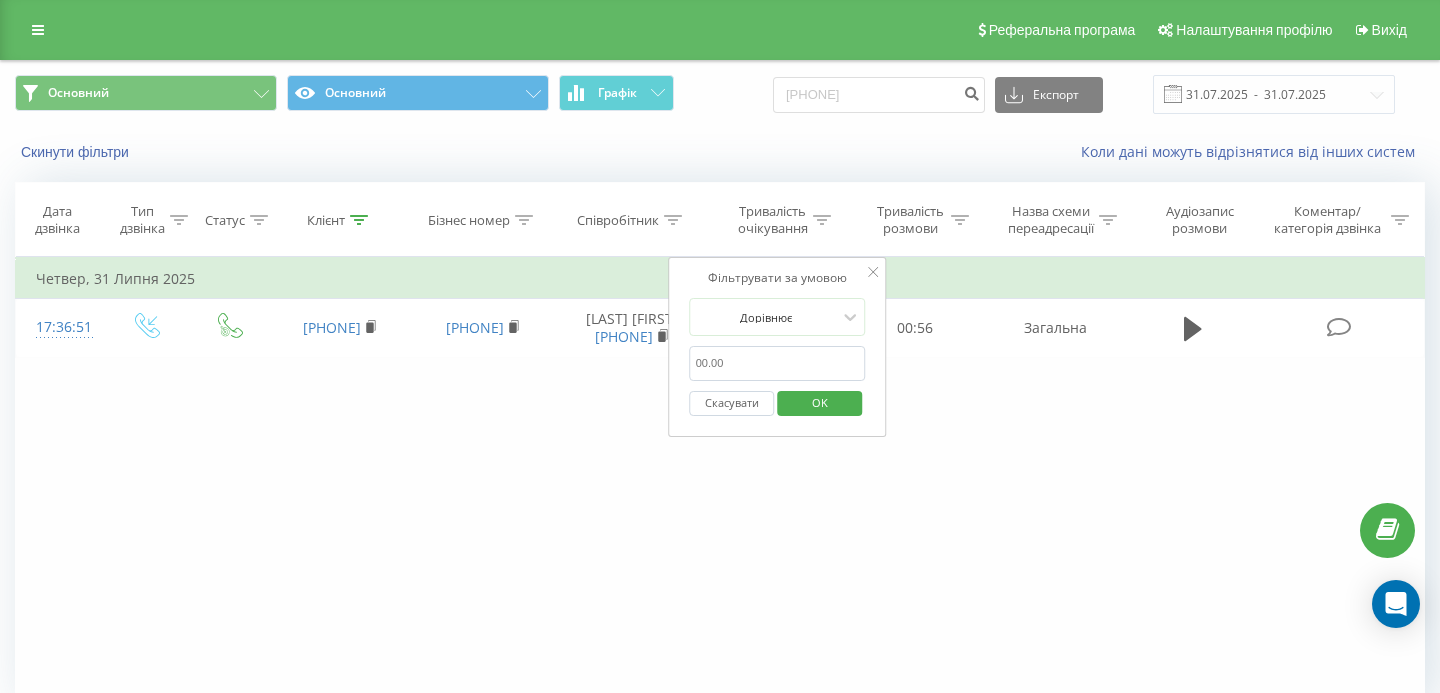 click on "Співробітник" at bounding box center (618, 220) 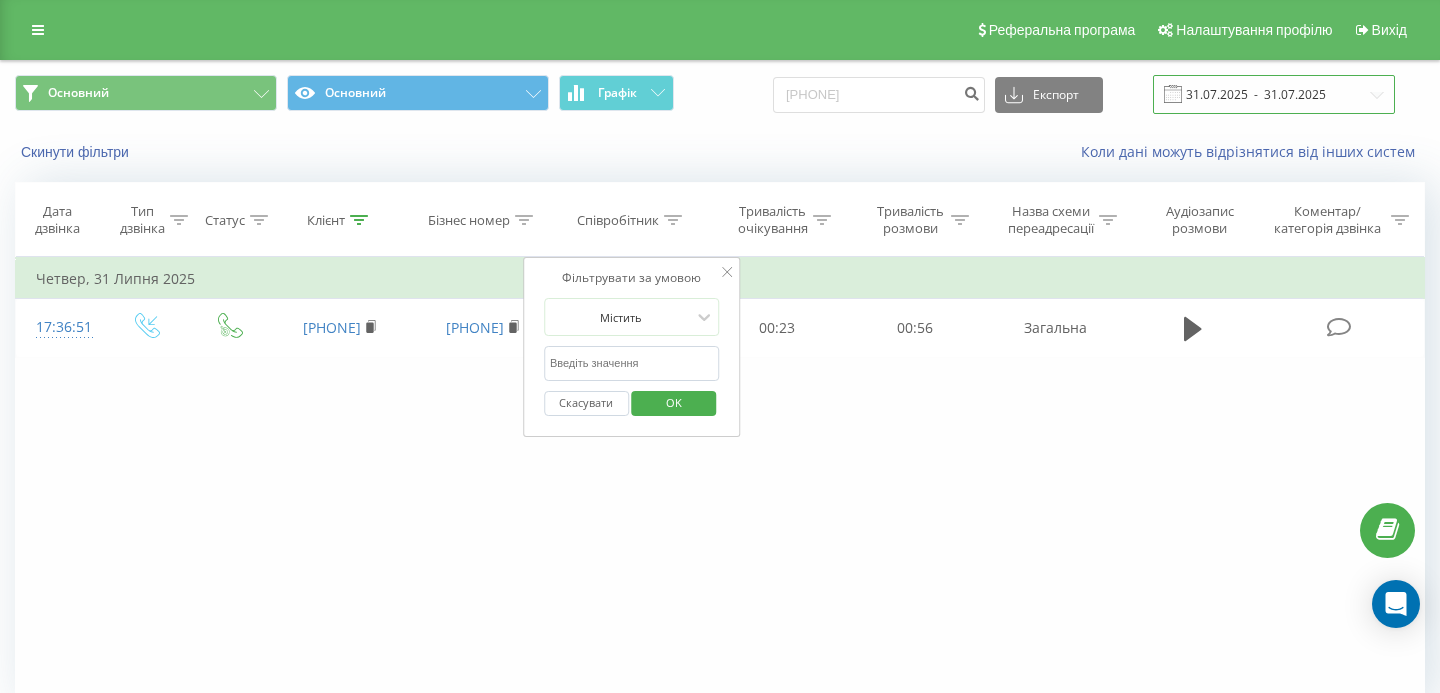 click on "31.07.2025  -  31.07.2025" at bounding box center (1274, 94) 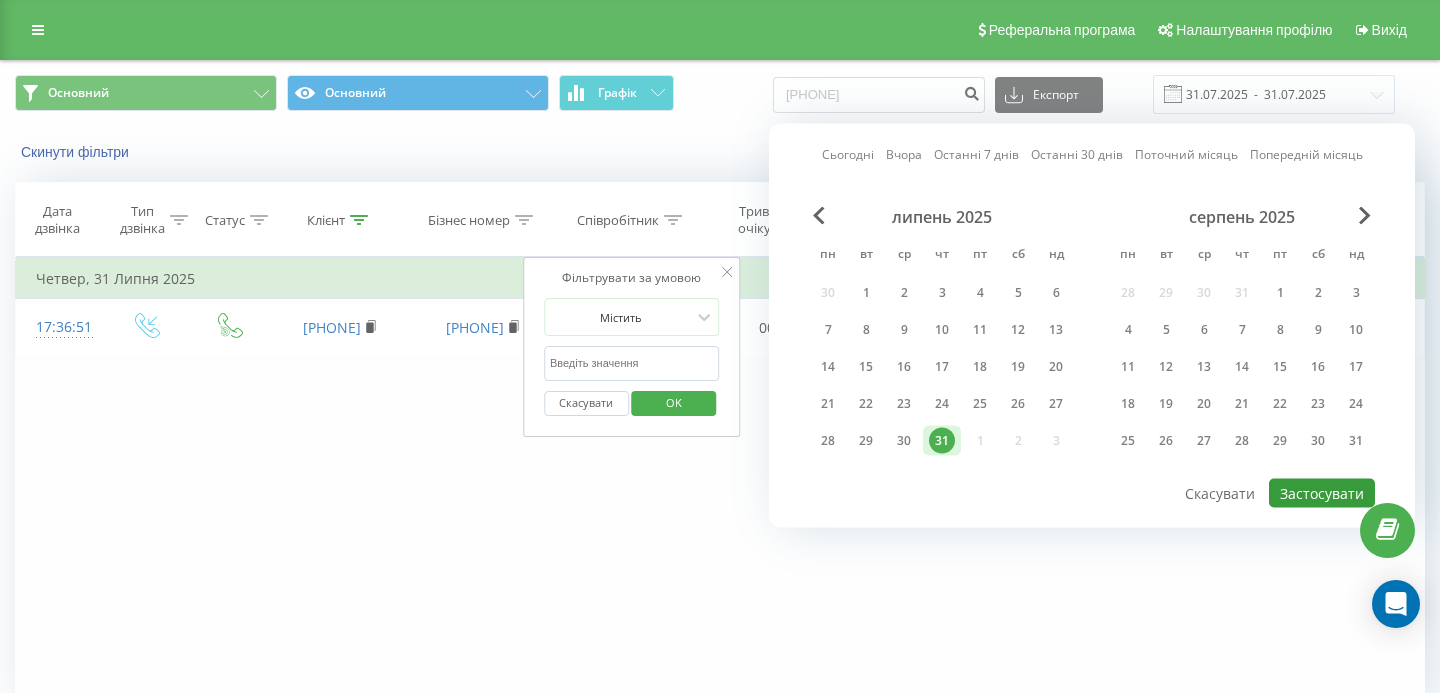 click on "Застосувати" at bounding box center (1322, 493) 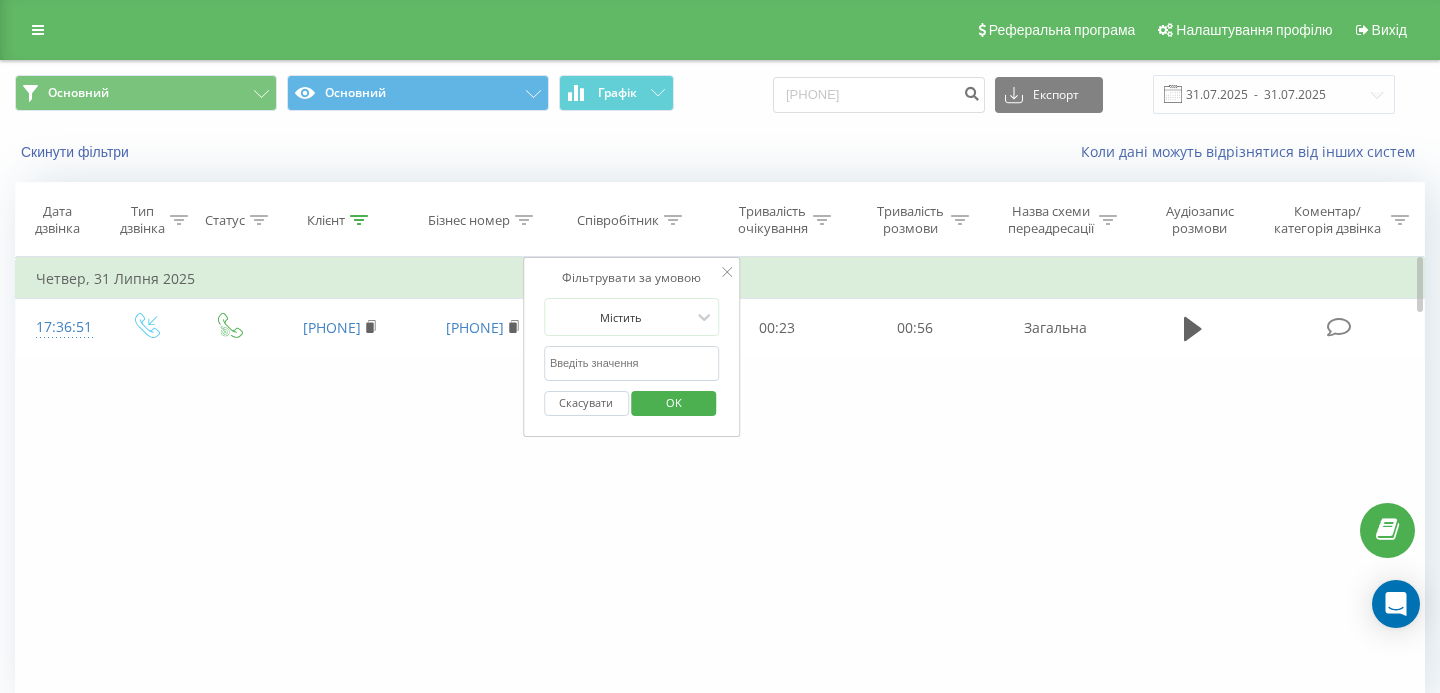 click on "OK" at bounding box center (674, 402) 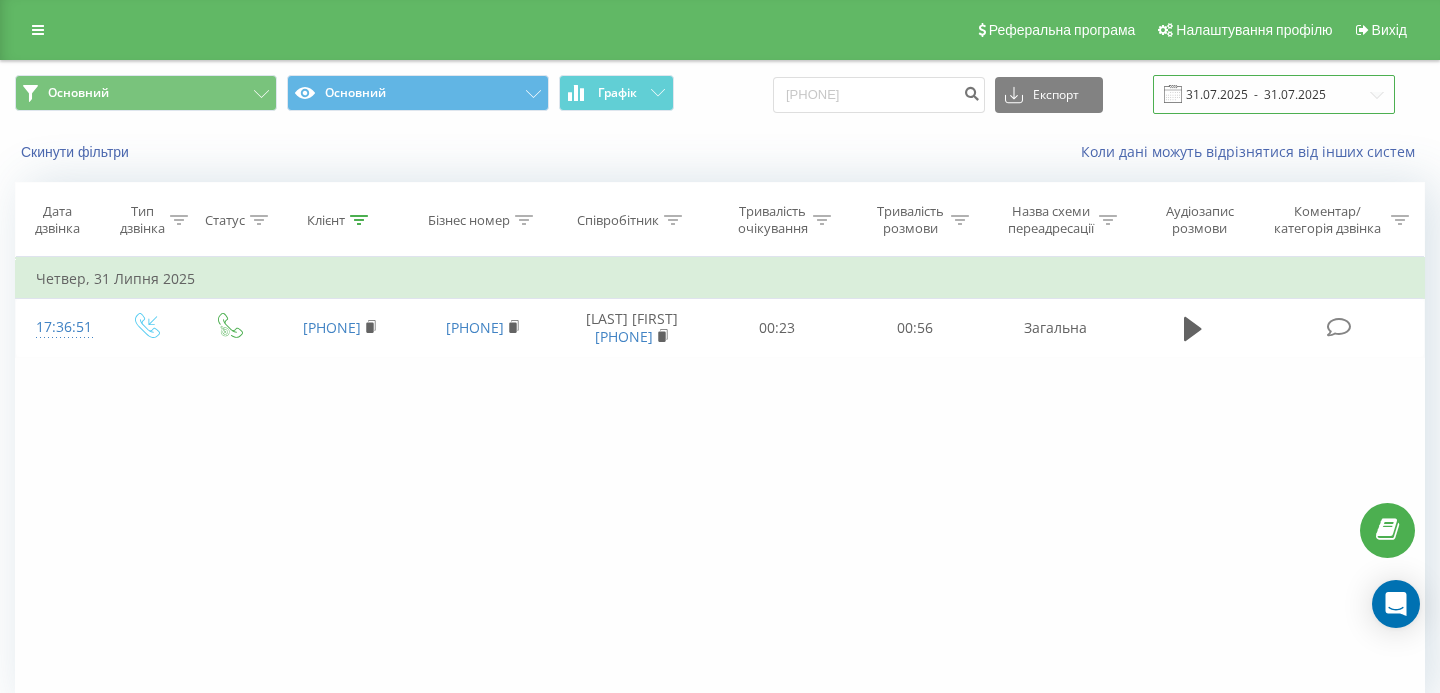click on "31.07.2025  -  31.07.2025" at bounding box center [1274, 94] 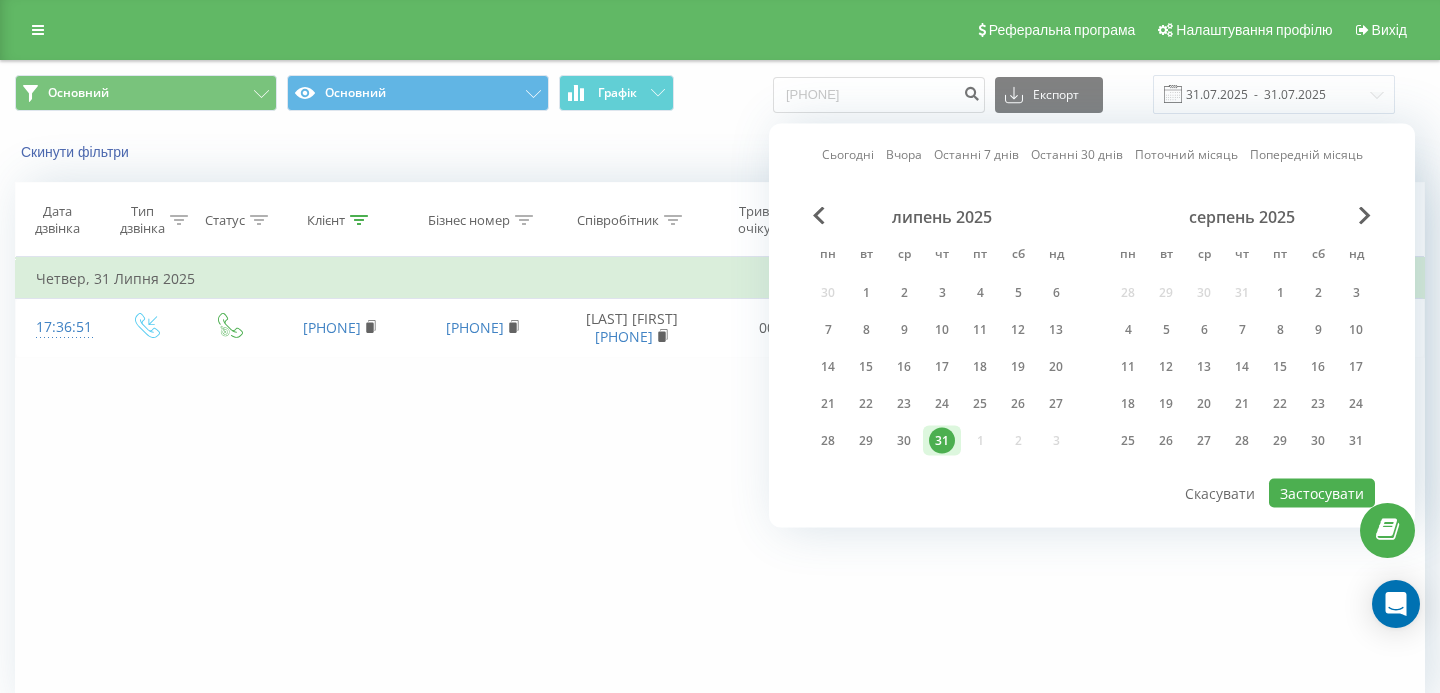 click on "Фільтрувати за умовою Дорівнює Введіть значення Скасувати OK Фільтрувати за умовою Дорівнює Введіть значення Скасувати OK Фільтрувати за умовою Містить Скасувати OK Фільтрувати за умовою Містить Скасувати OK Фільтрувати за умовою Містить Скасувати OK Фільтрувати за умовою Дорівнює Скасувати OK Фільтрувати за умовою Дорівнює Скасувати OK Фільтрувати за умовою Містить Скасувати OK Фільтрувати за умовою Дорівнює Введіть значення Скасувати OK Четвер, 31 Липня 2025  17:36:51         380969432446 380674806918 Лукаш Олег 380635819124 00:23 00:56 Загальна" at bounding box center [720, 482] 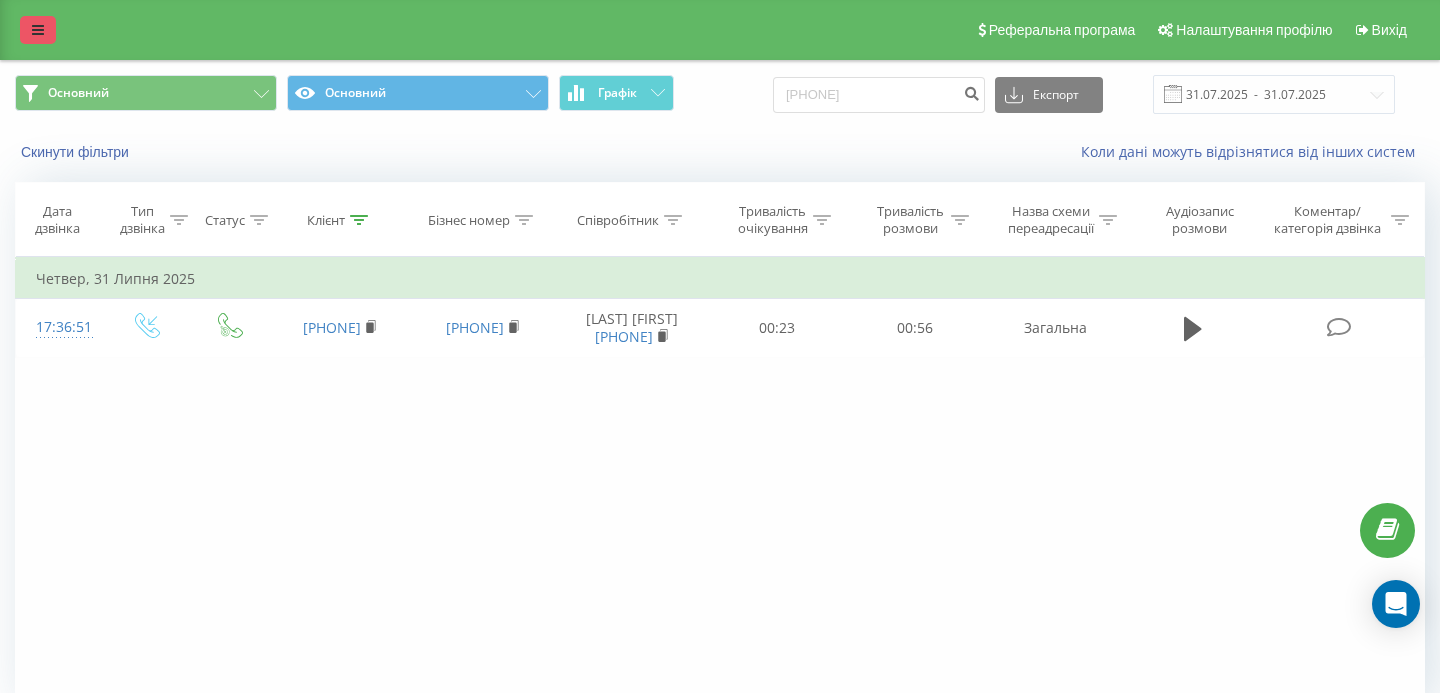 click at bounding box center [38, 30] 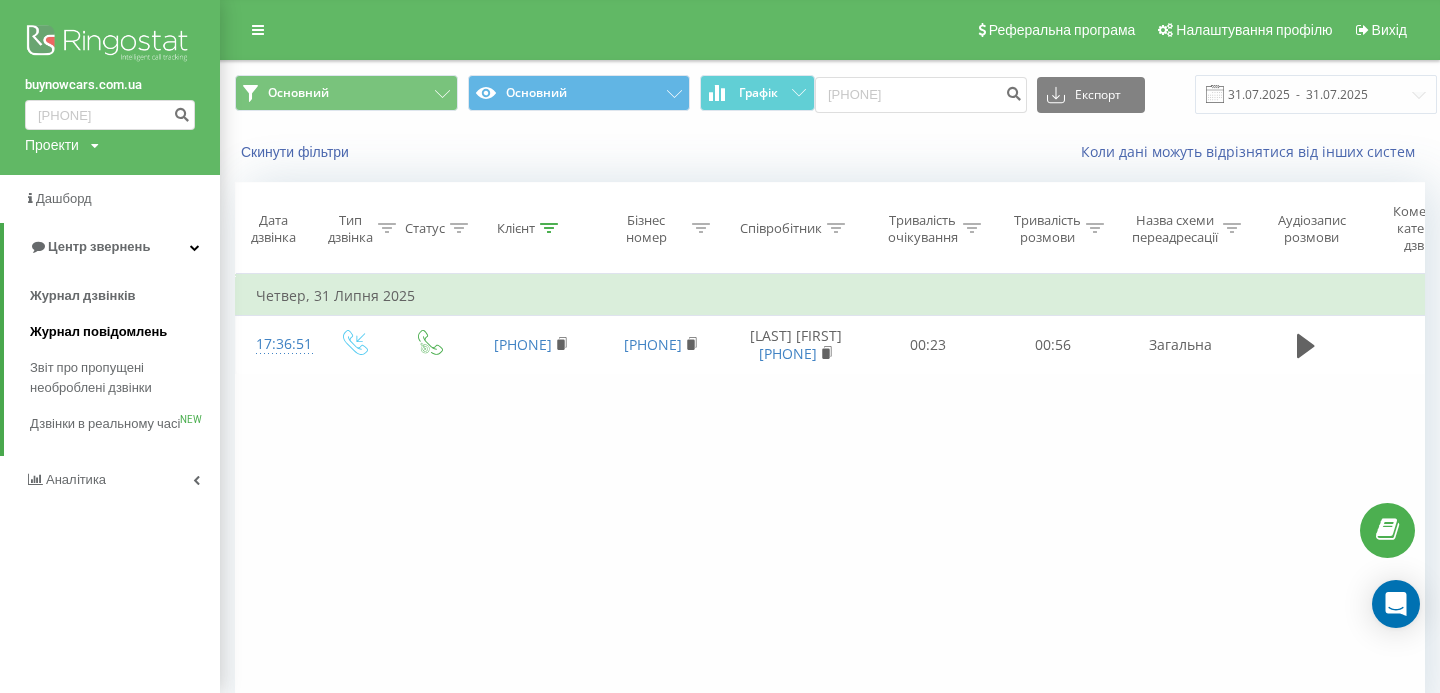 click on "Журнал повідомлень" at bounding box center [98, 332] 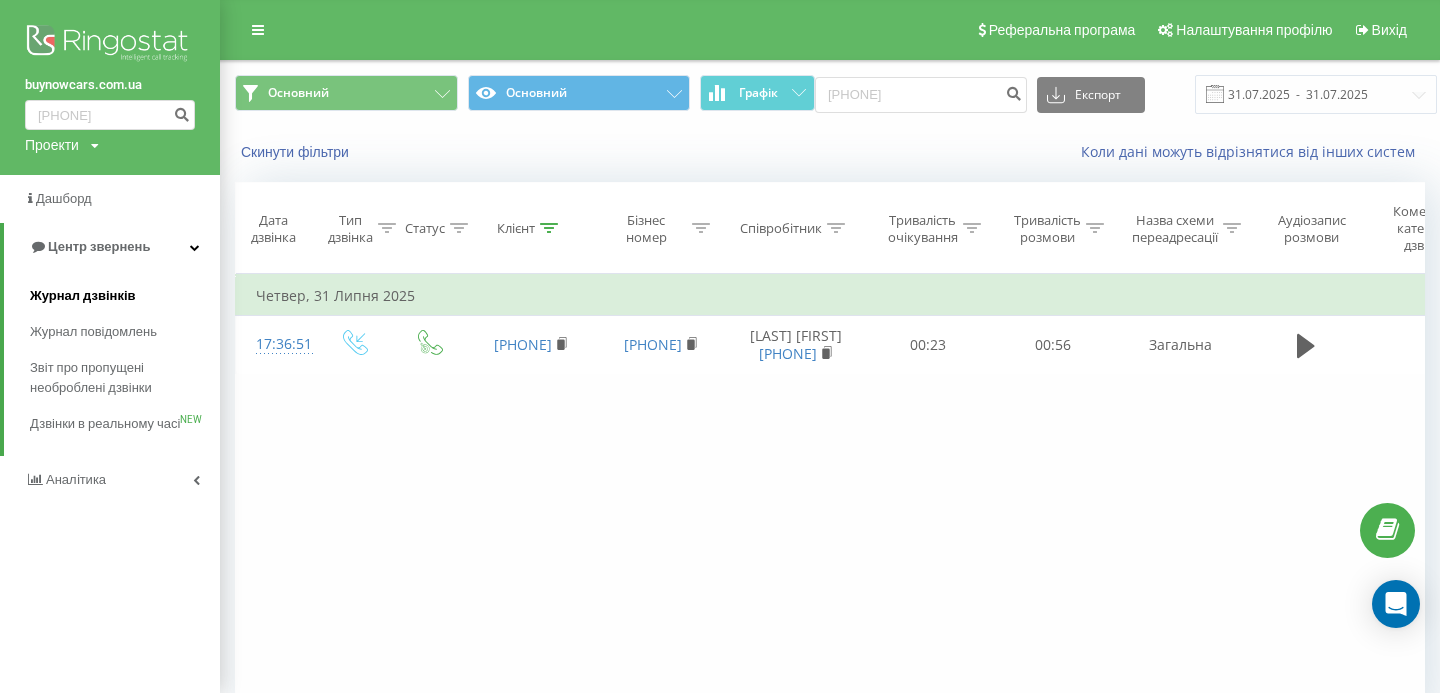click on "Журнал дзвінків" at bounding box center (83, 296) 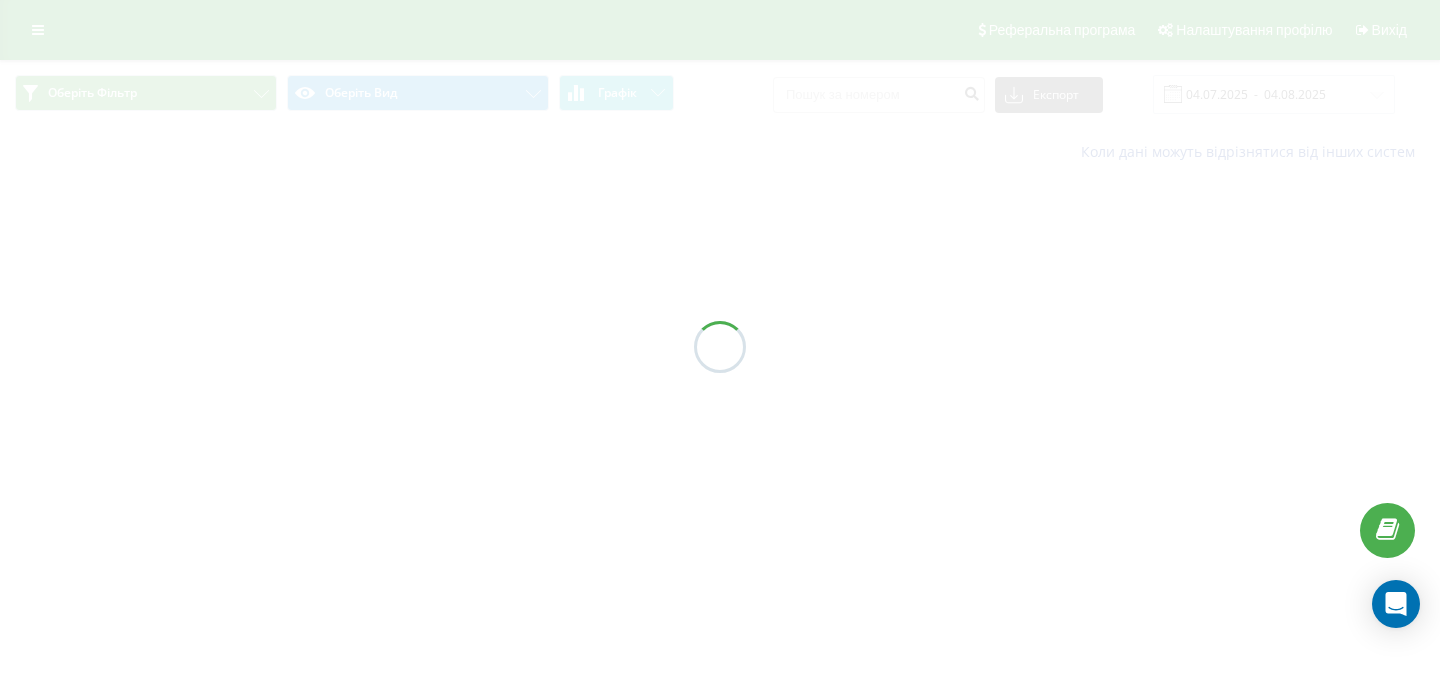 scroll, scrollTop: 0, scrollLeft: 0, axis: both 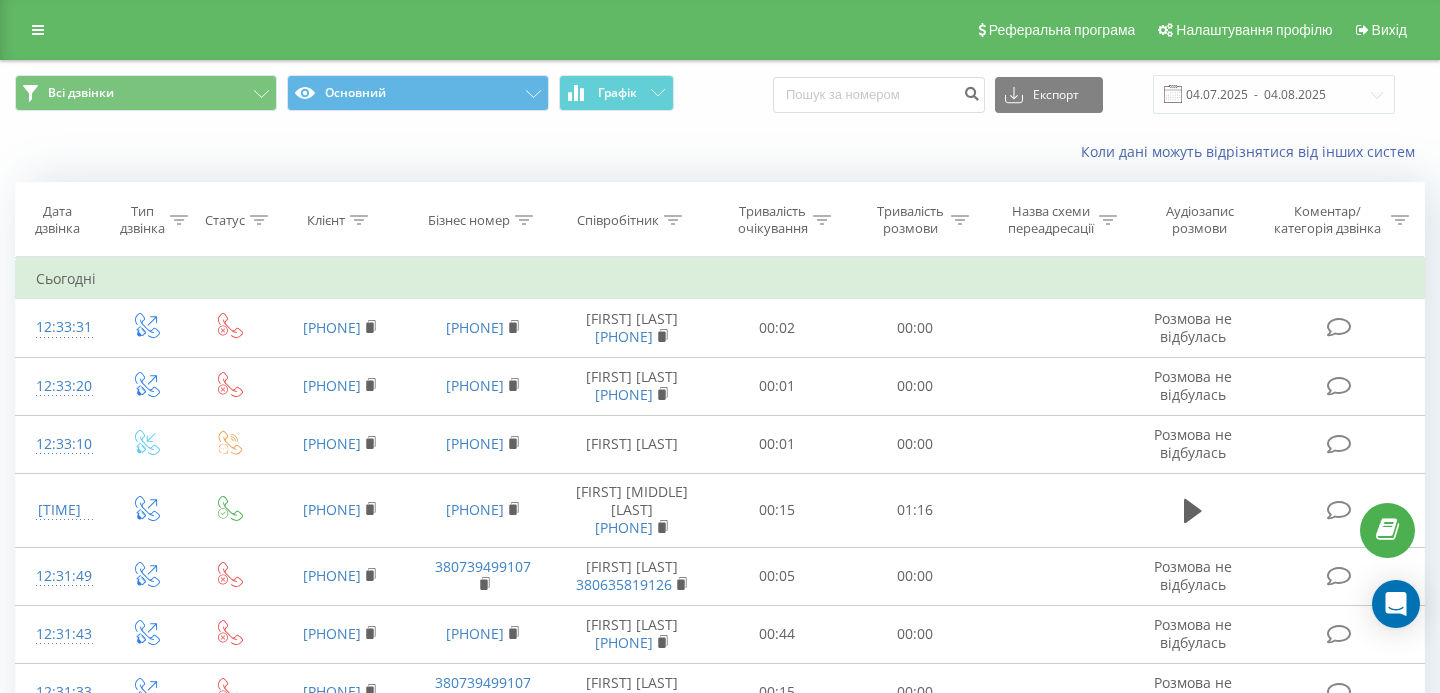 click on "Співробітник" at bounding box center [618, 220] 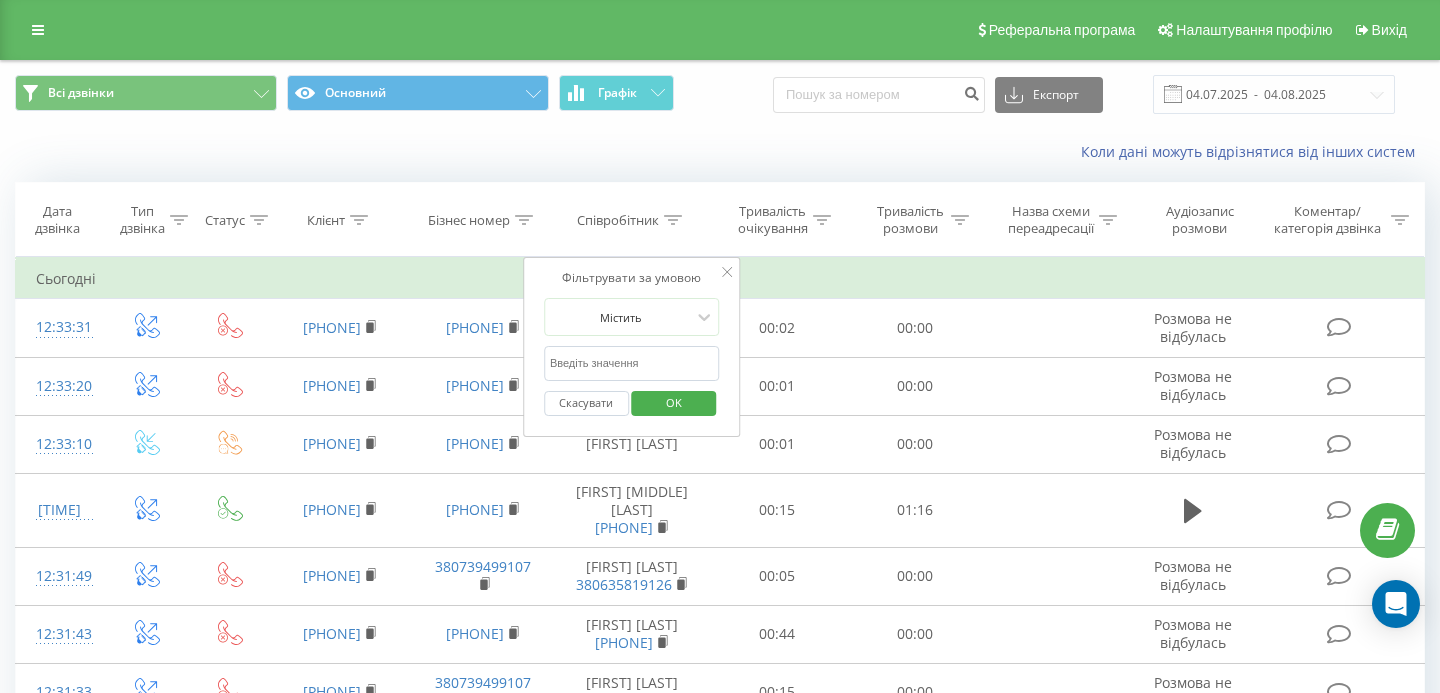 click at bounding box center [632, 363] 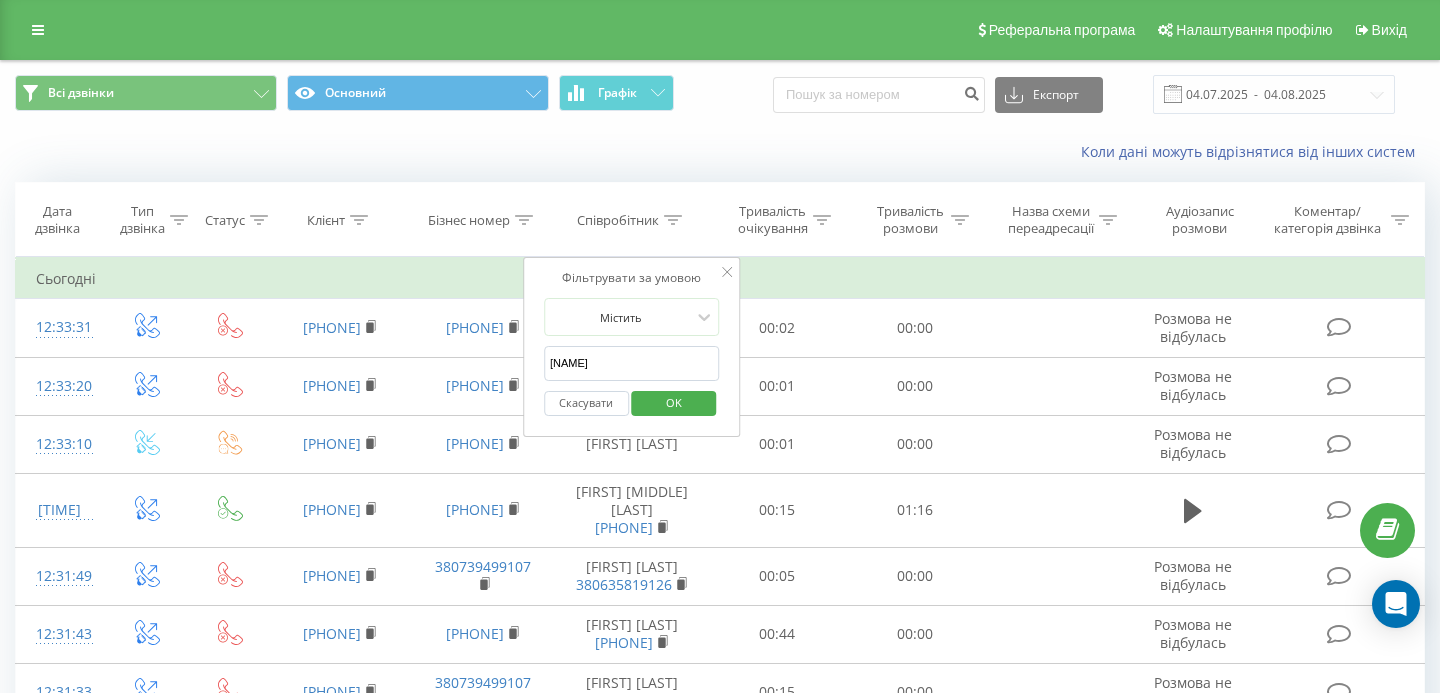 type on "[NAME]" 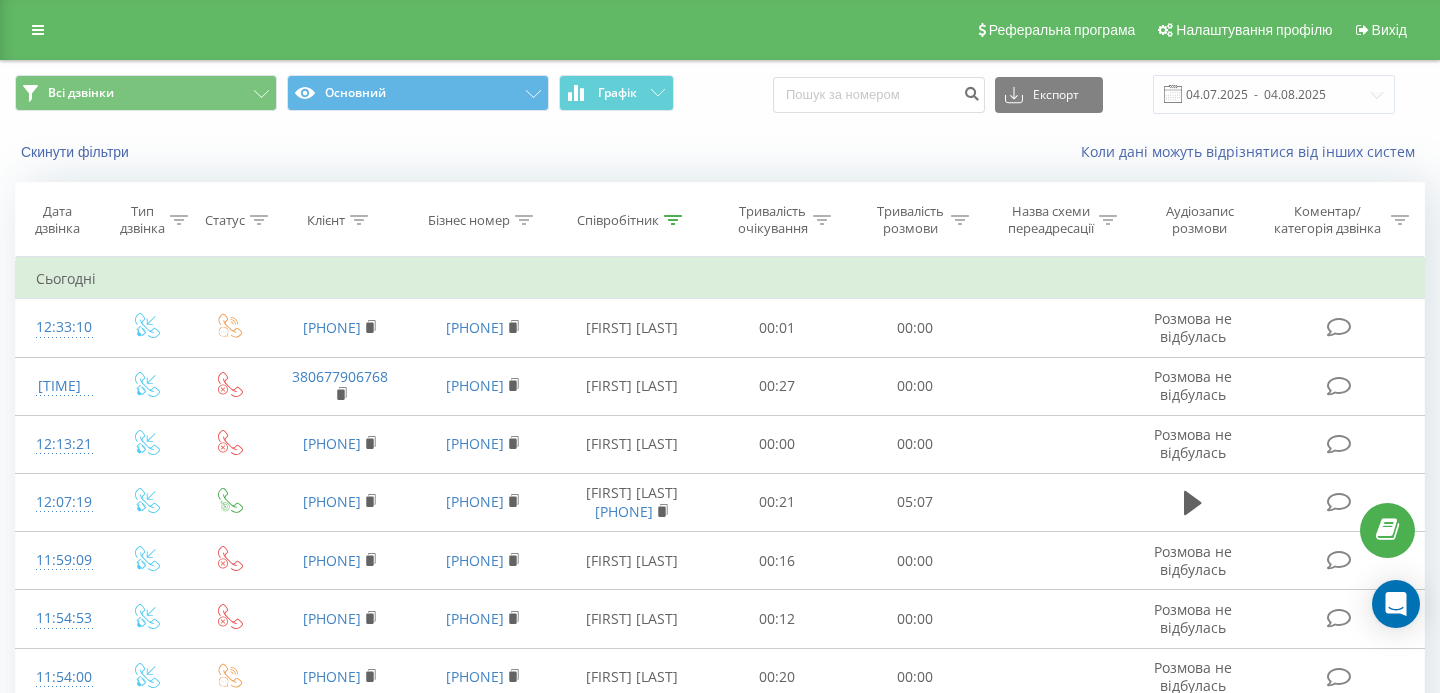 click on "Співробітник" at bounding box center [618, 220] 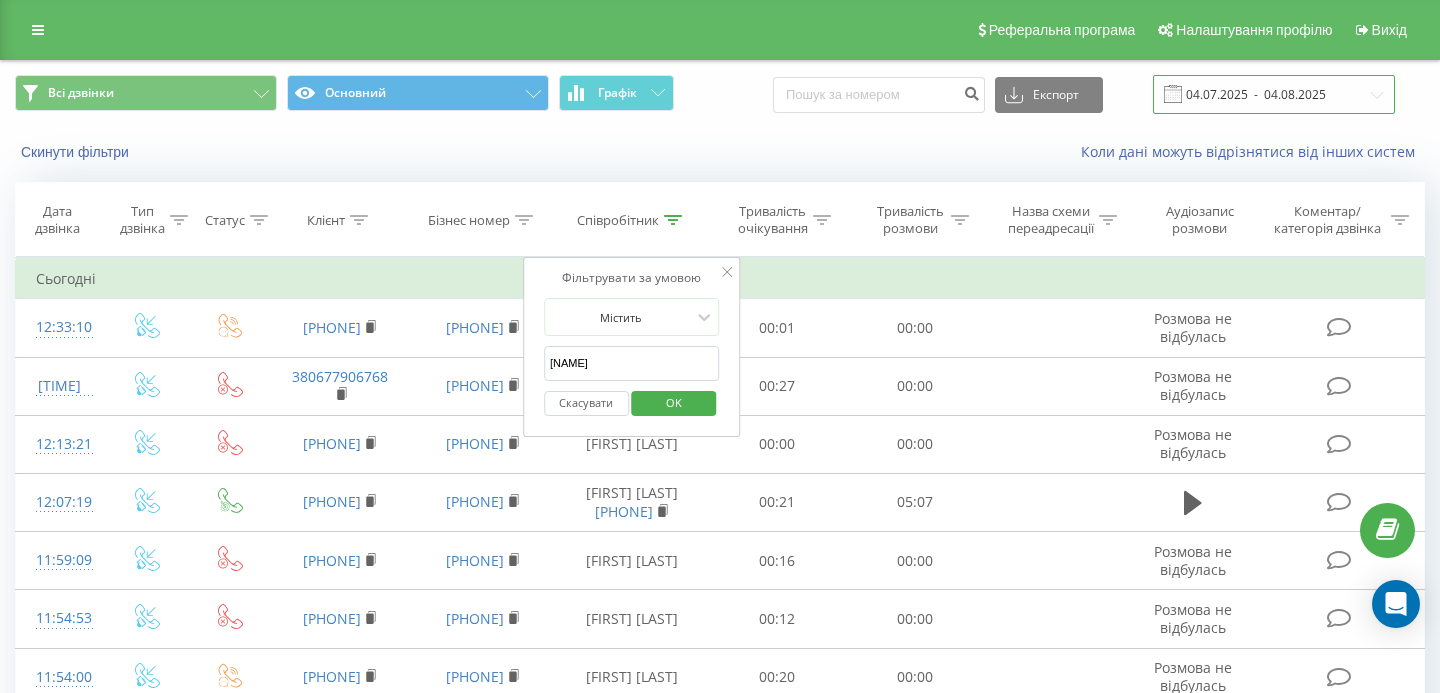 click on "04.07.2025  -  04.08.2025" at bounding box center [1274, 94] 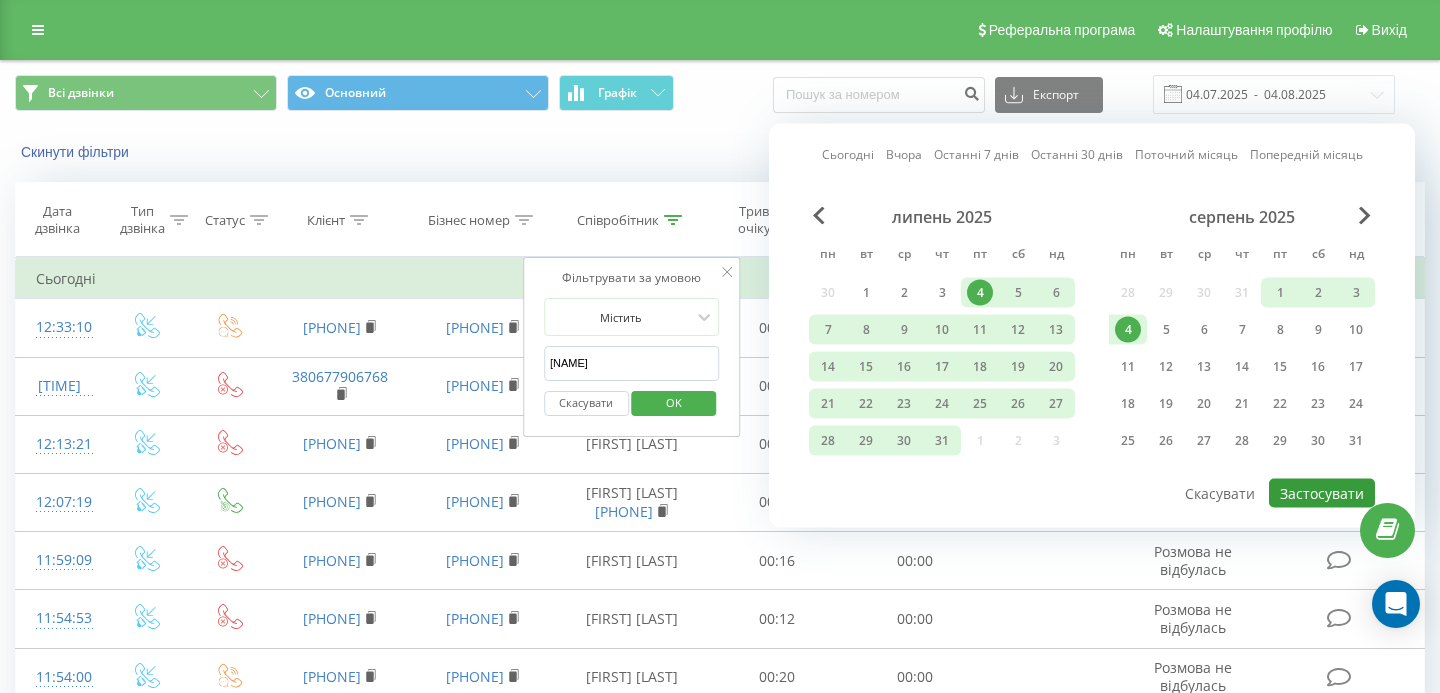 click on "Застосувати" at bounding box center [1322, 493] 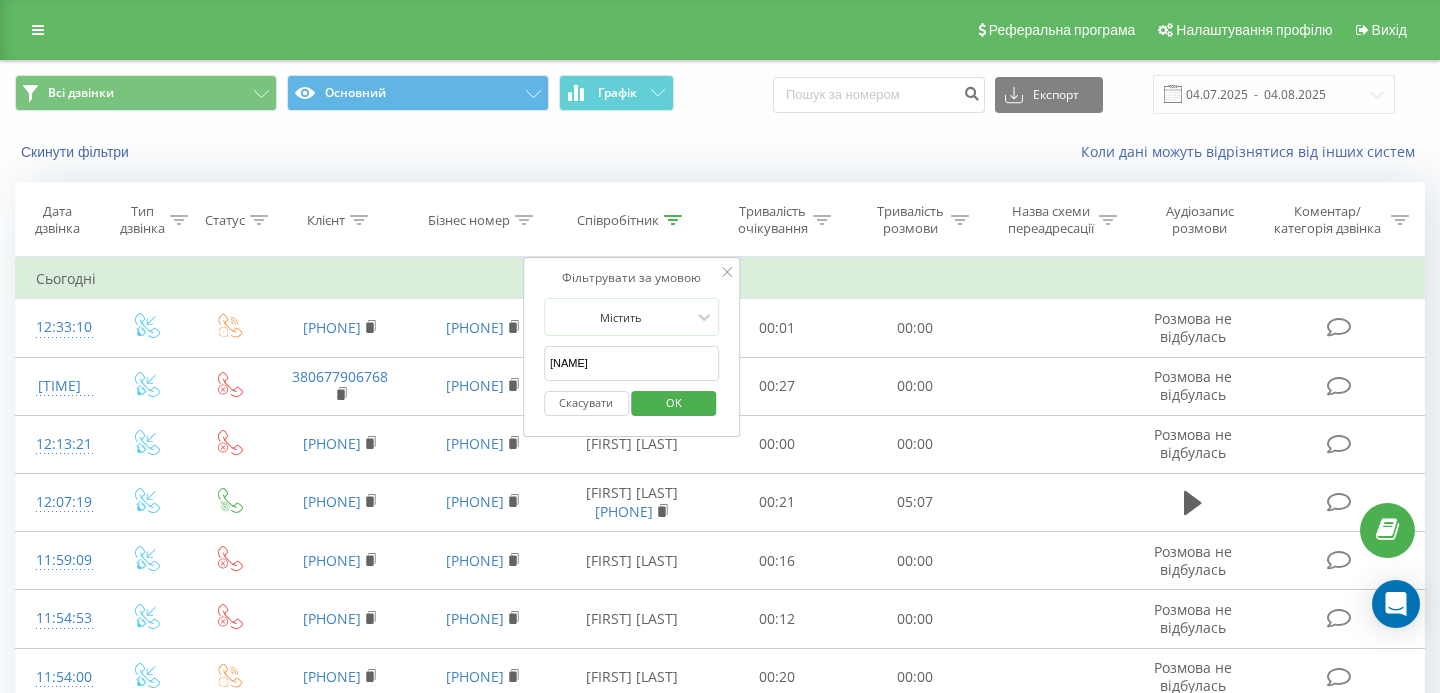 click on "Сьогодні" at bounding box center (720, 279) 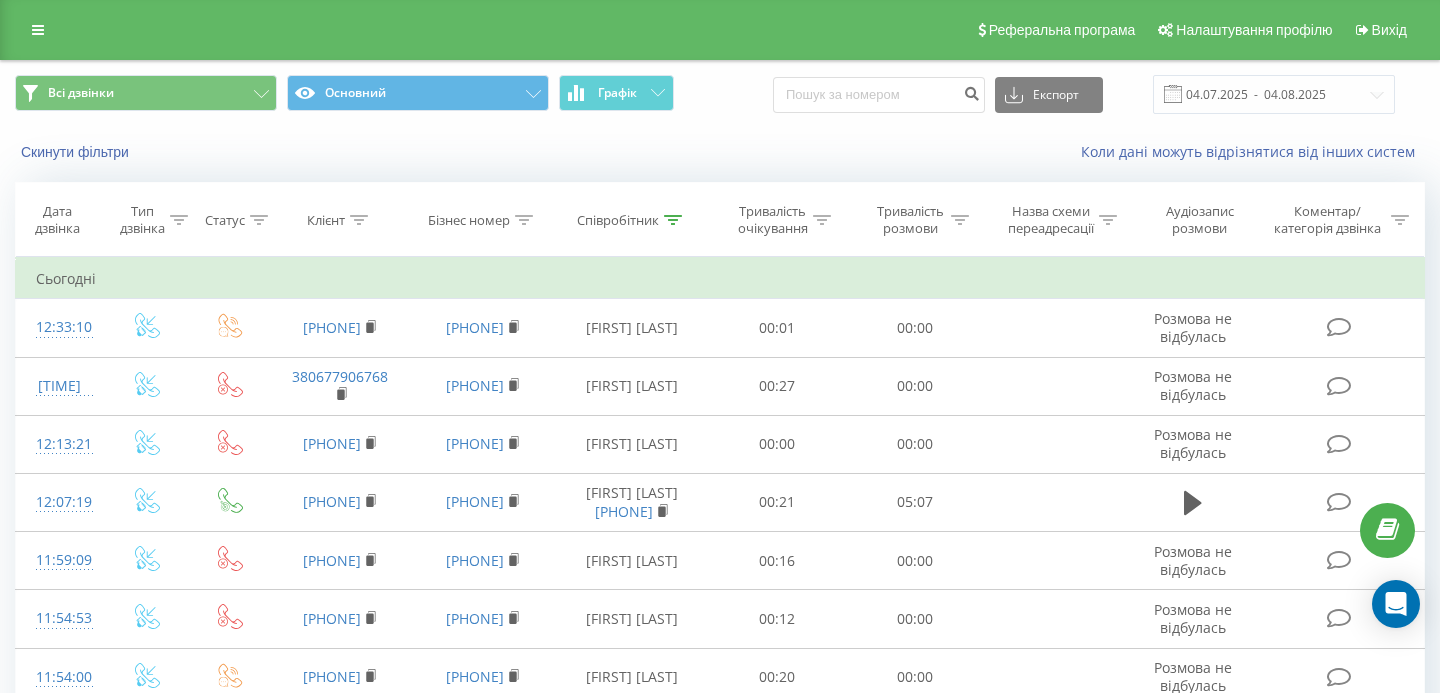 click on "Співробітник" at bounding box center [629, 220] 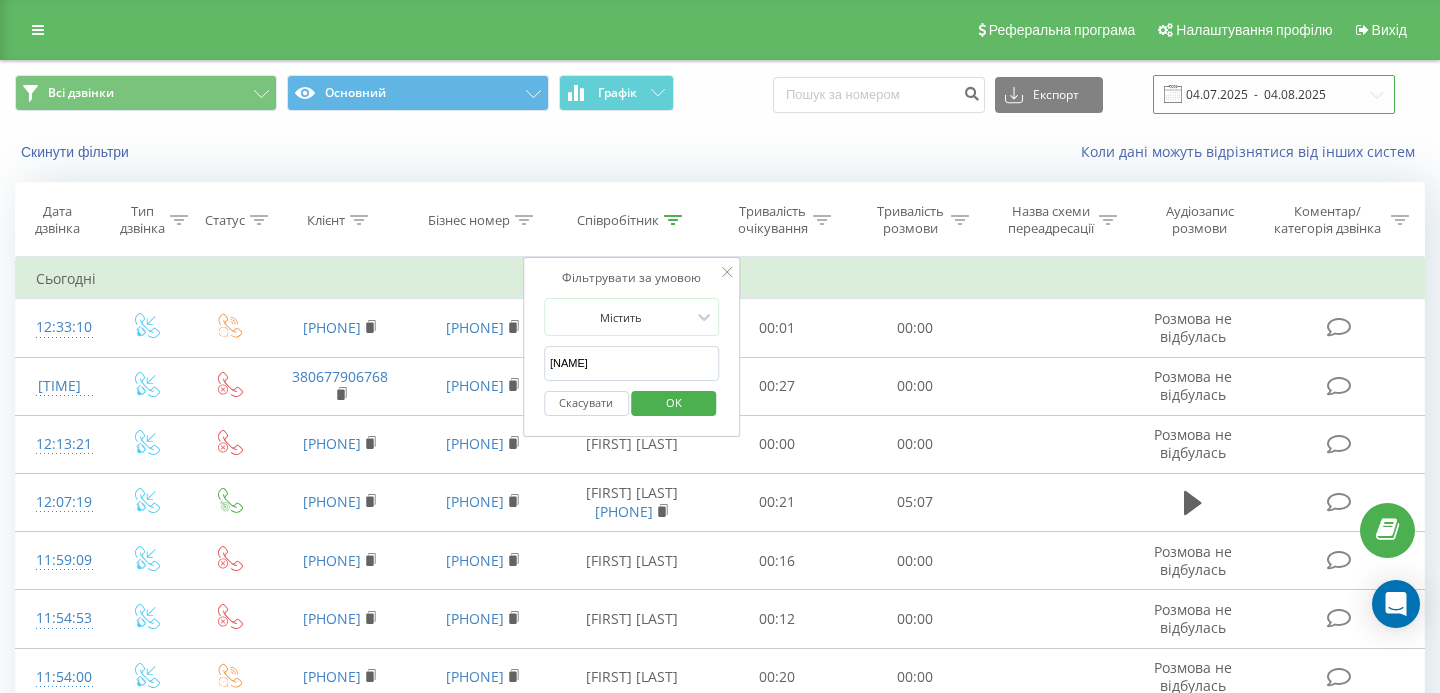 click on "04.07.2025  -  04.08.2025" at bounding box center [1274, 94] 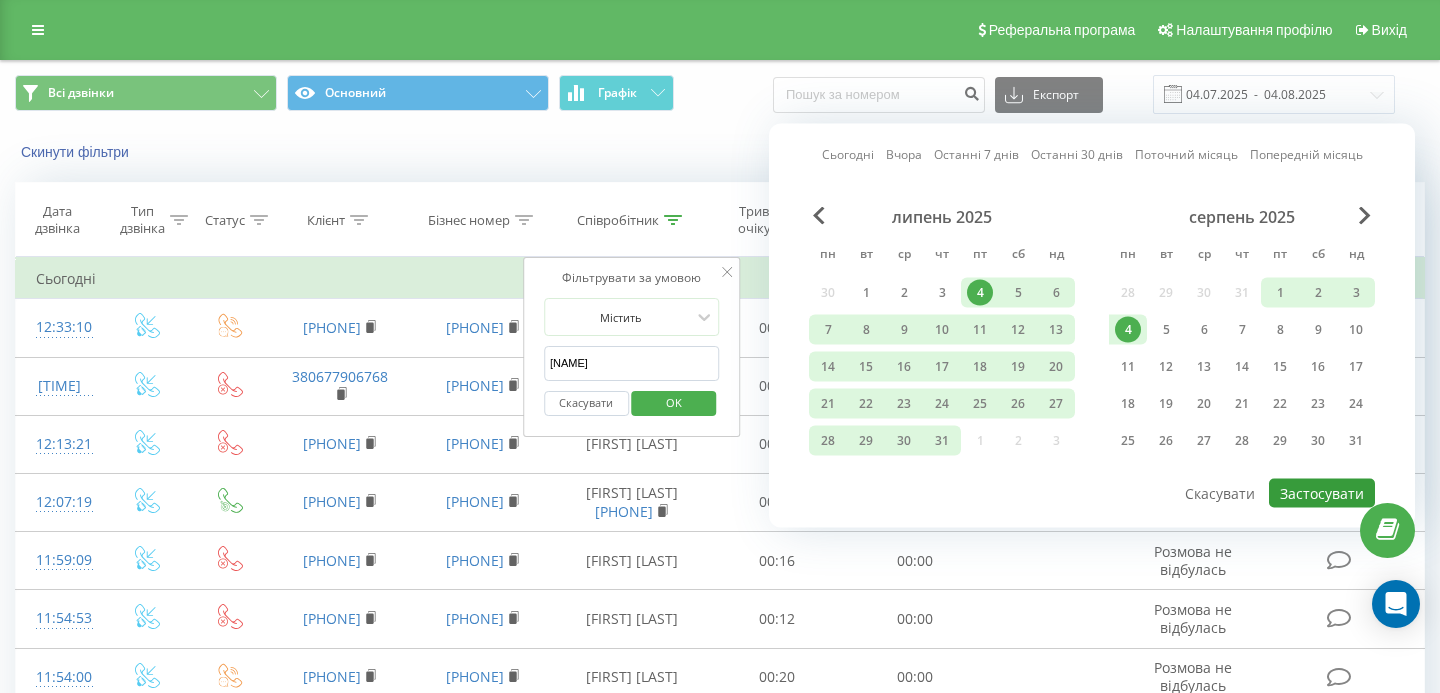 click on "Застосувати" at bounding box center [1322, 493] 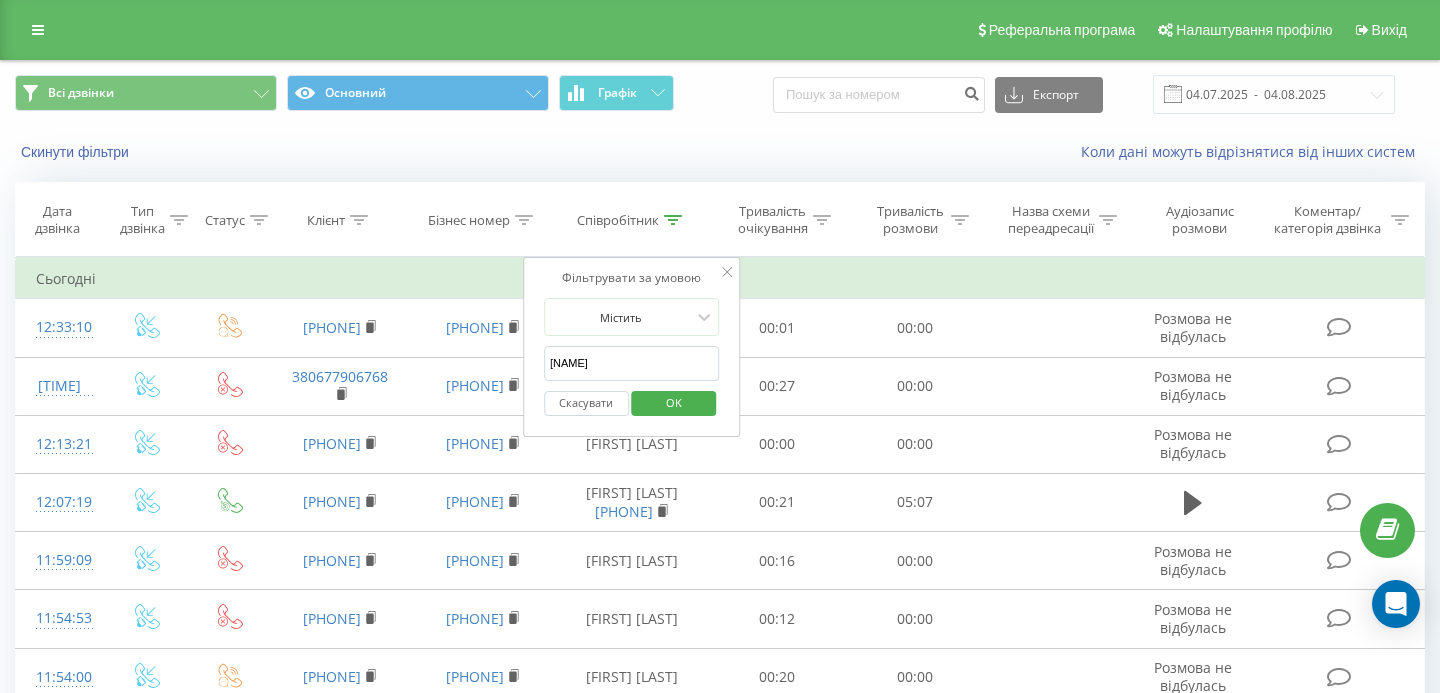 click on "Сьогодні" at bounding box center (720, 279) 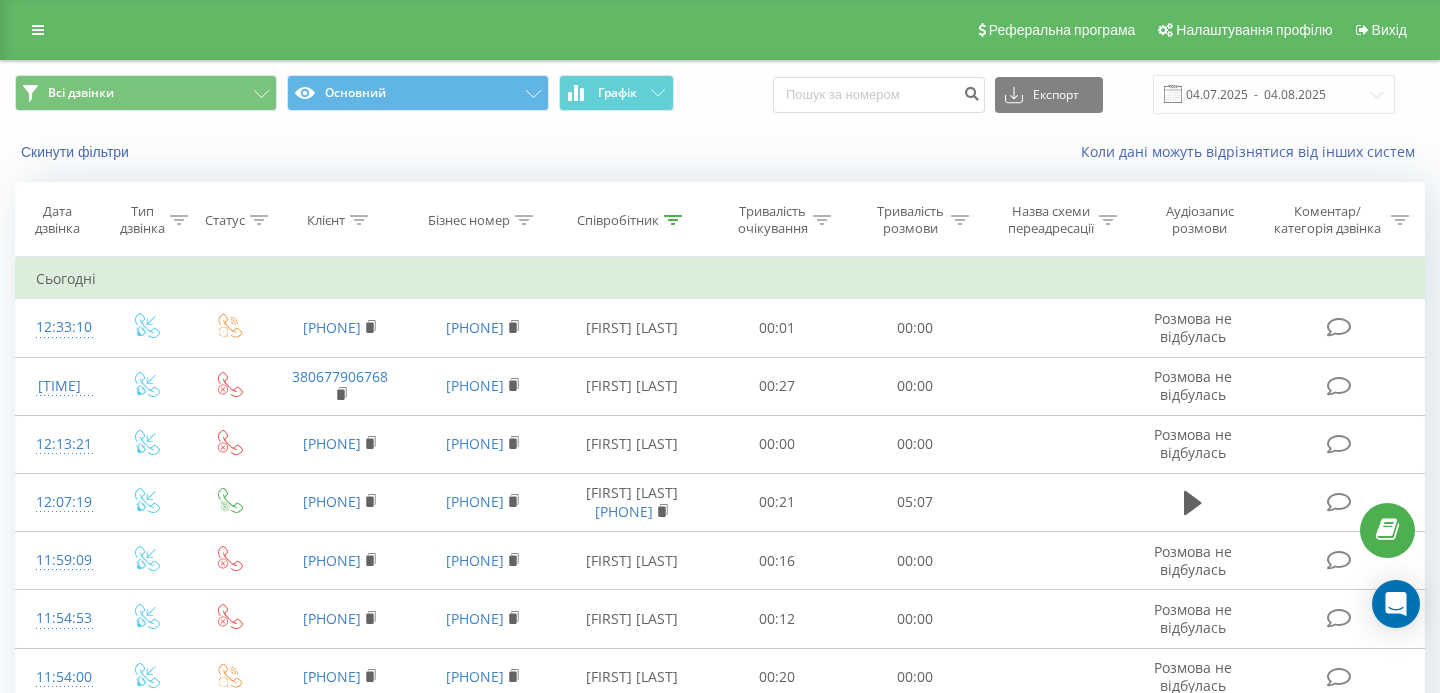 click on "Всі дзвінки Основний Графік Експорт .csv .xls .xlsx 04.07.2025  -  04.08.2025" at bounding box center [720, 94] 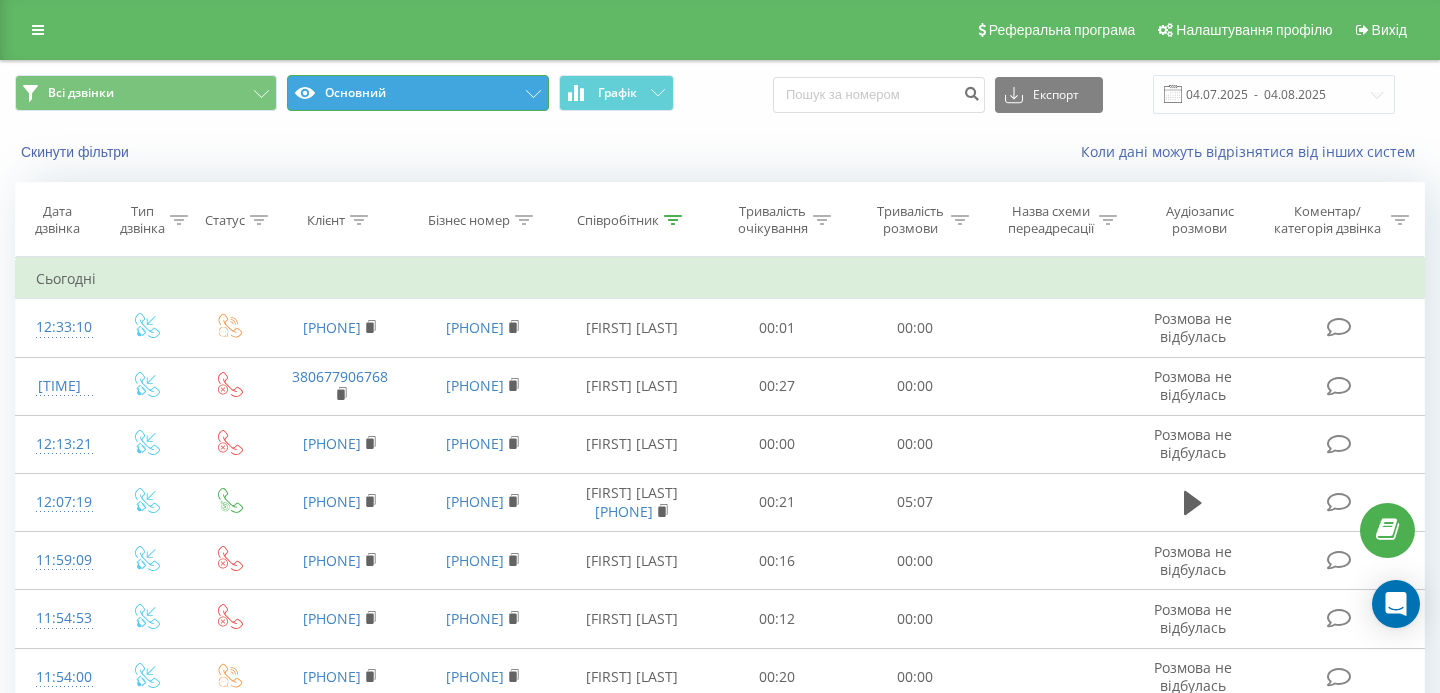 click on "Основний" at bounding box center (418, 93) 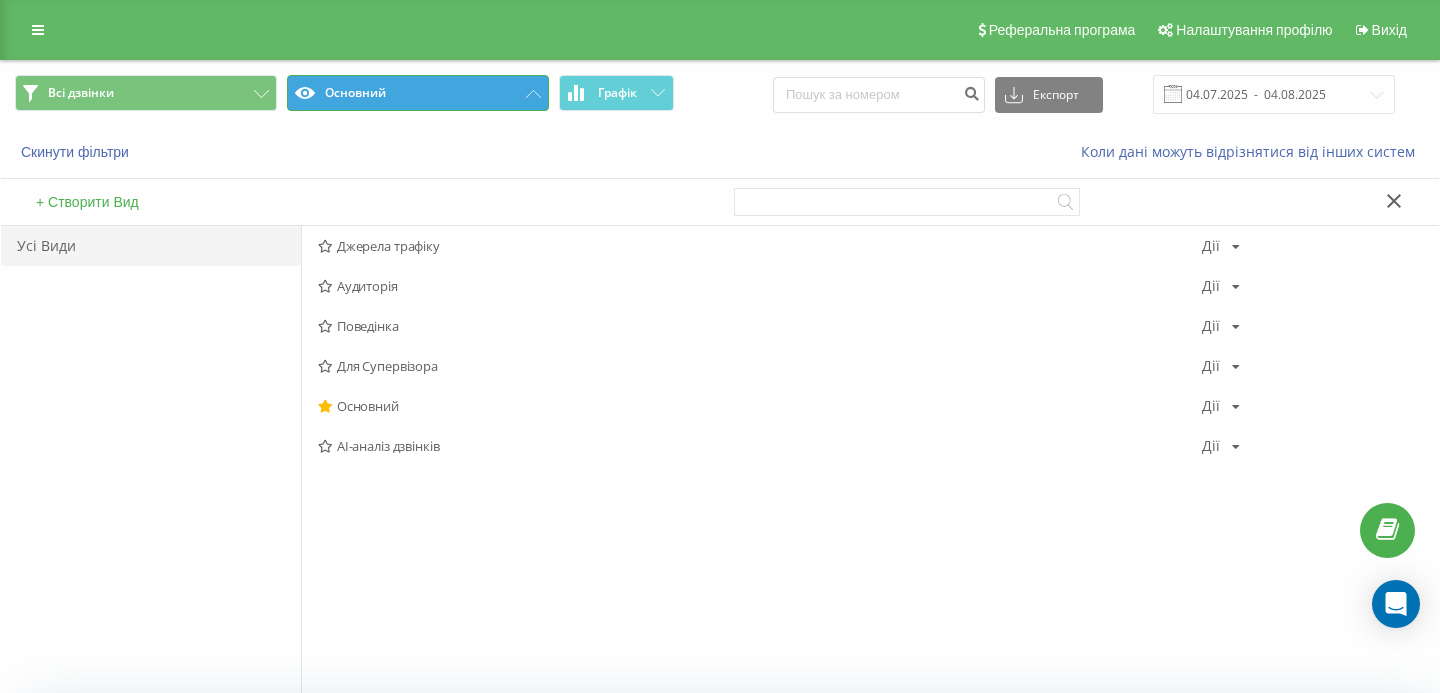 click on "Основний" at bounding box center [418, 93] 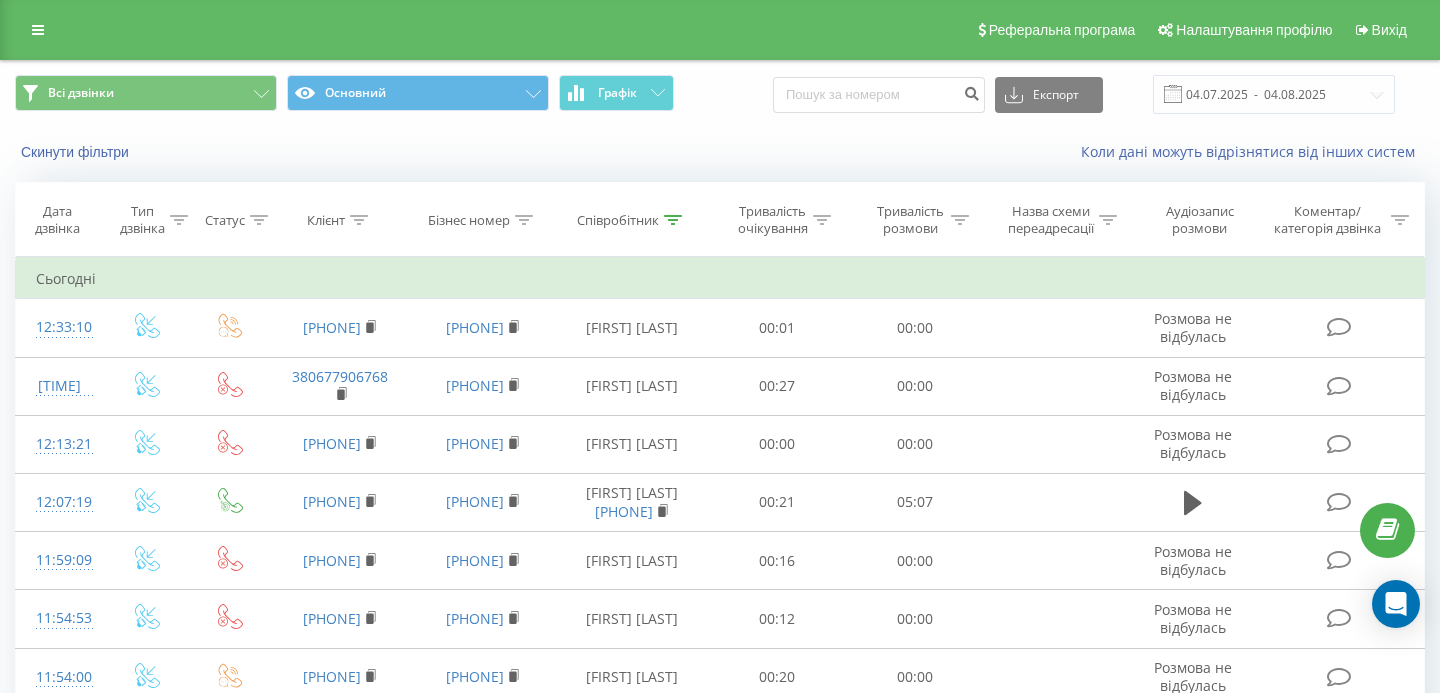 click on "Тривалість очікування" at bounding box center (778, 220) 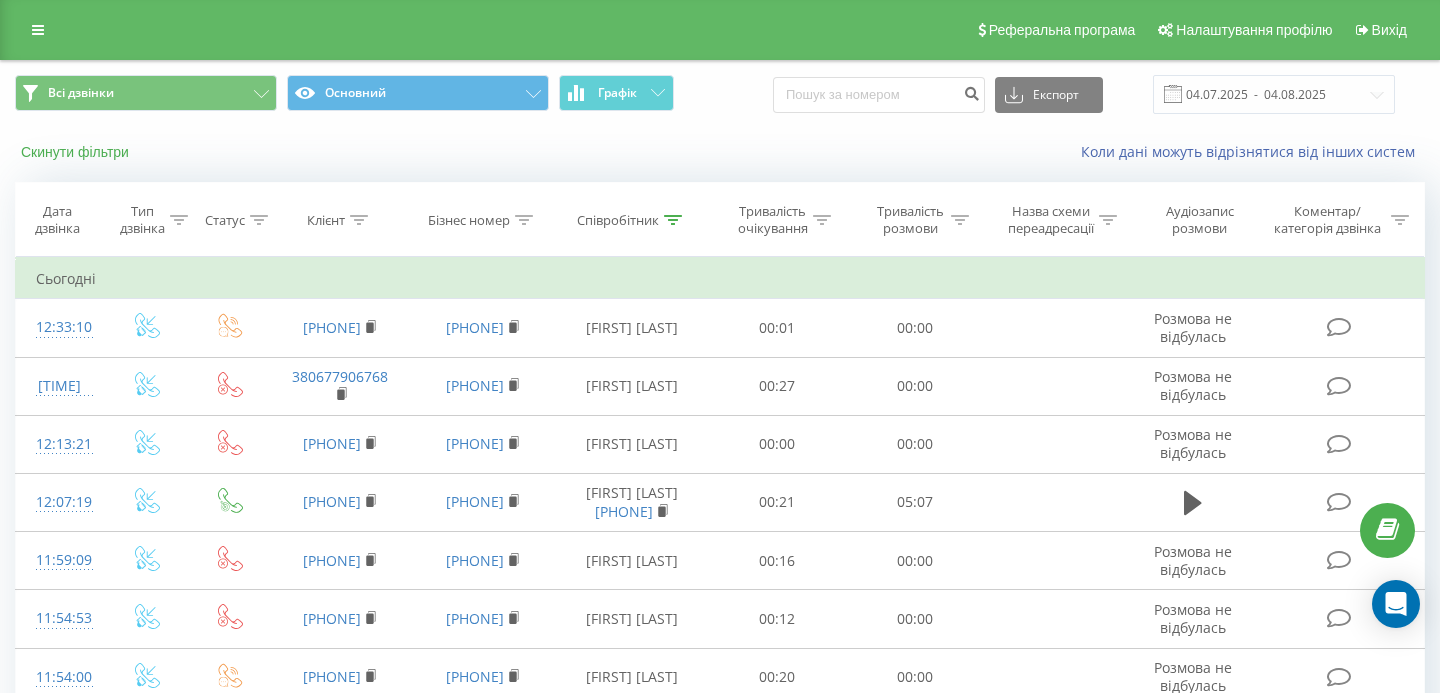 click on "Скинути фільтри" at bounding box center (77, 152) 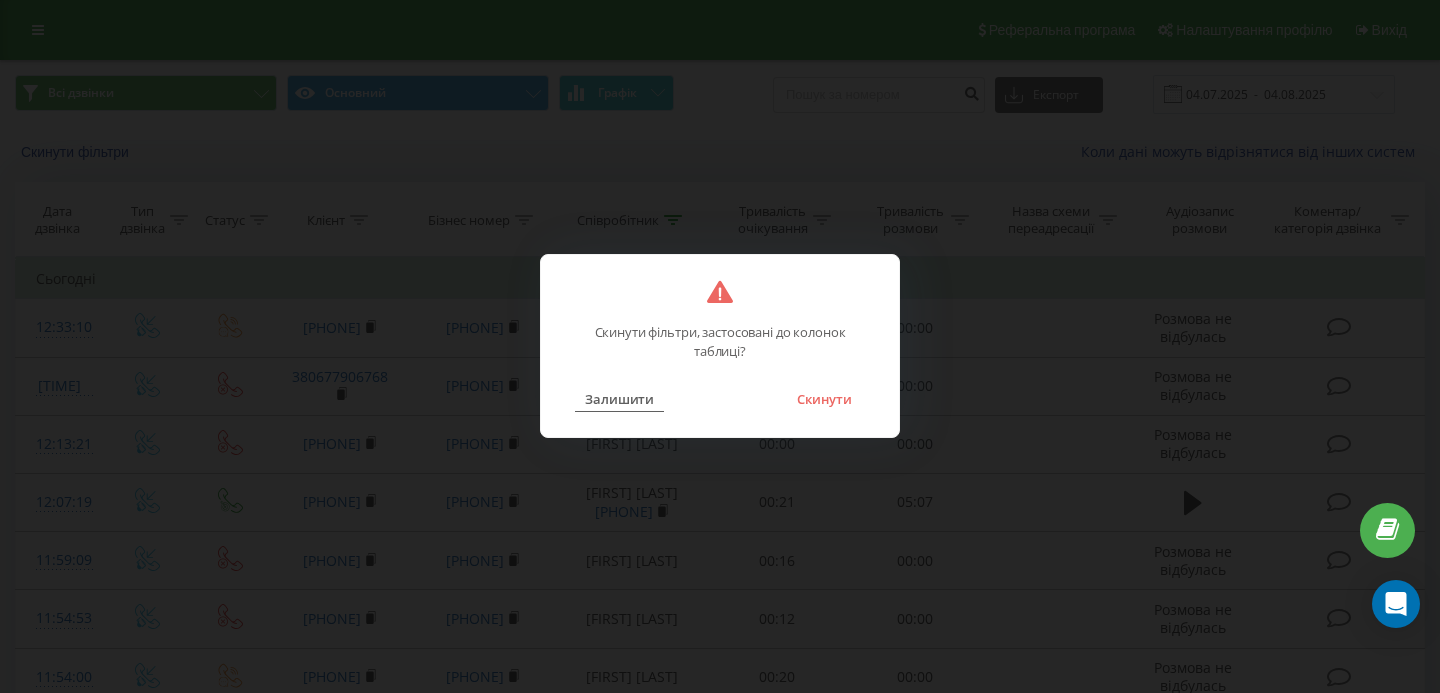 click on "Залишити" at bounding box center (619, 399) 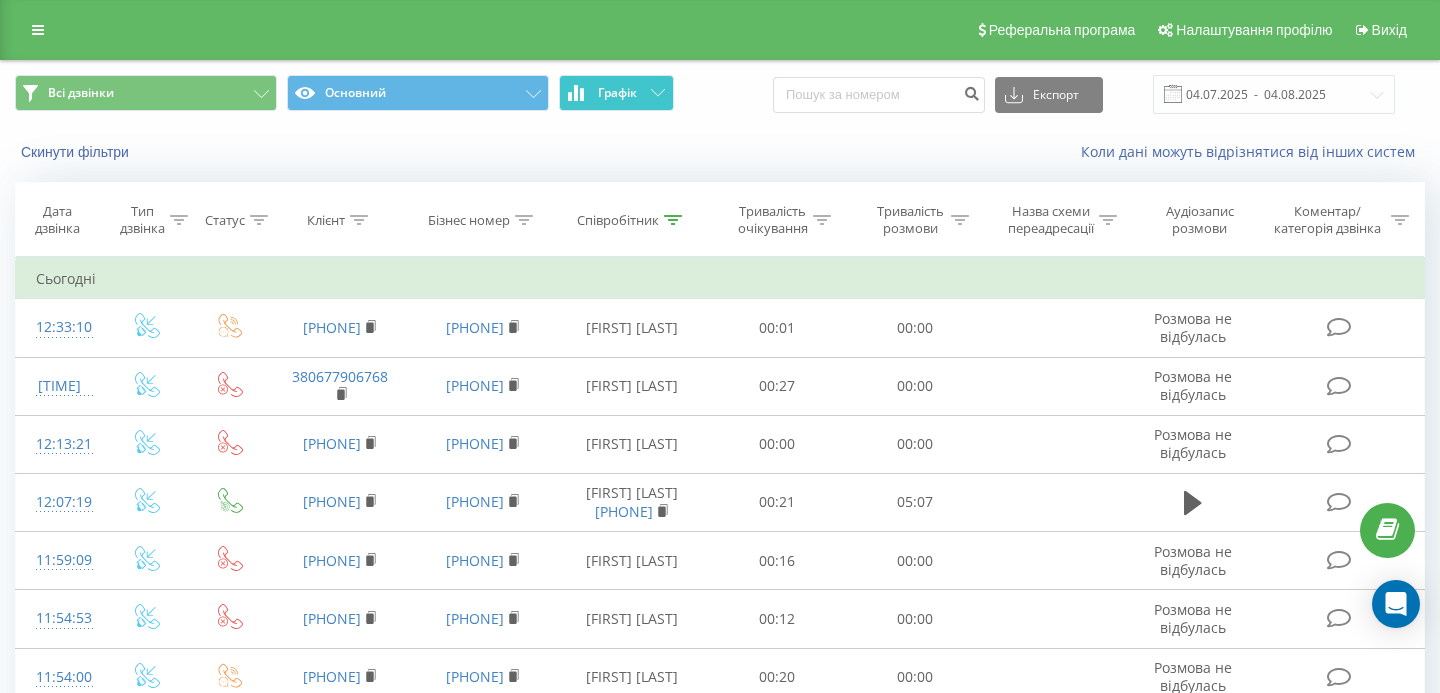 click on "Графік" at bounding box center (616, 93) 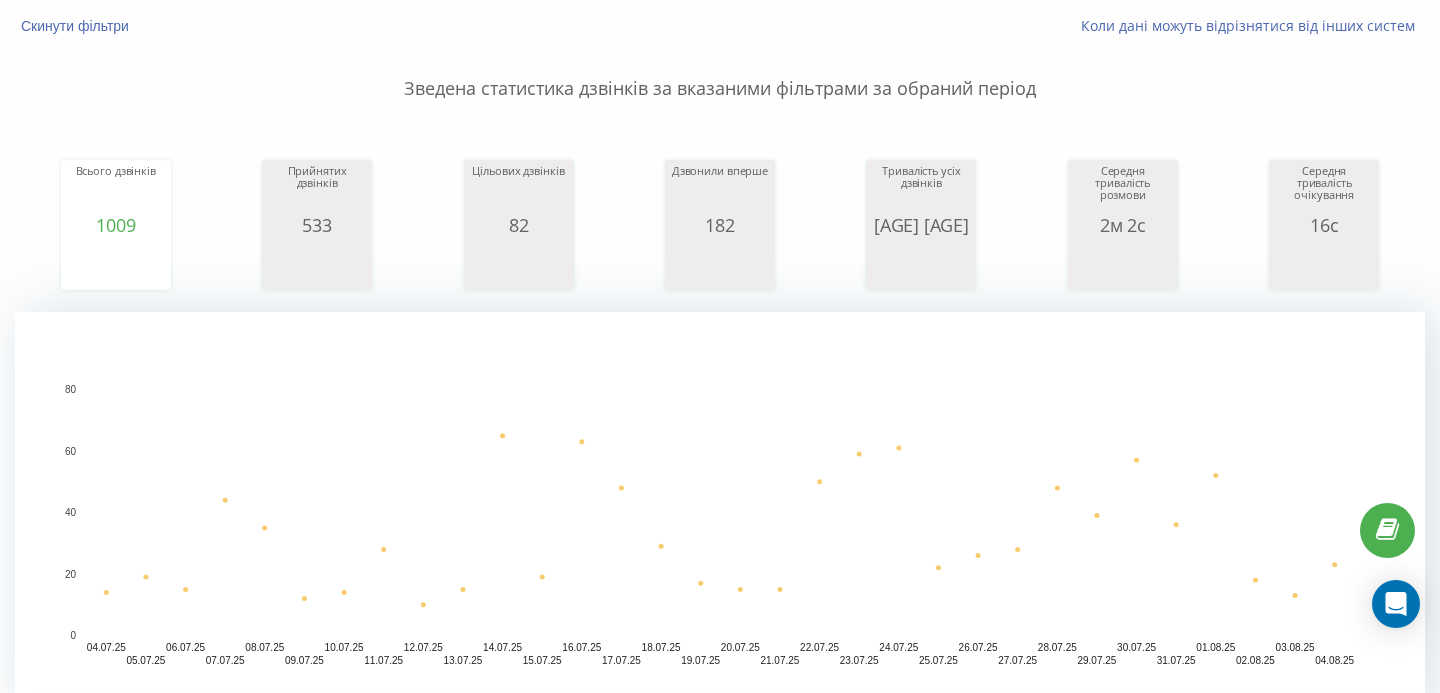 scroll, scrollTop: 0, scrollLeft: 0, axis: both 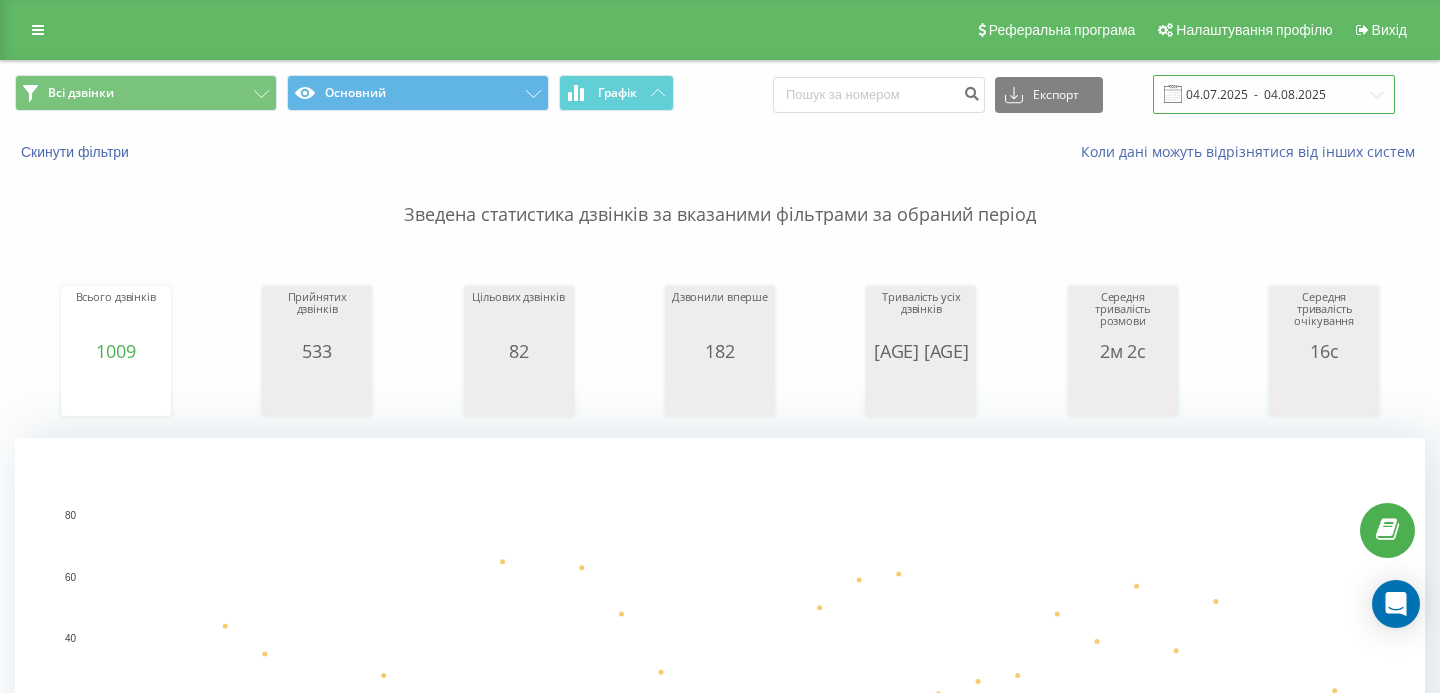 click on "04.07.2025  -  04.08.2025" at bounding box center (1274, 94) 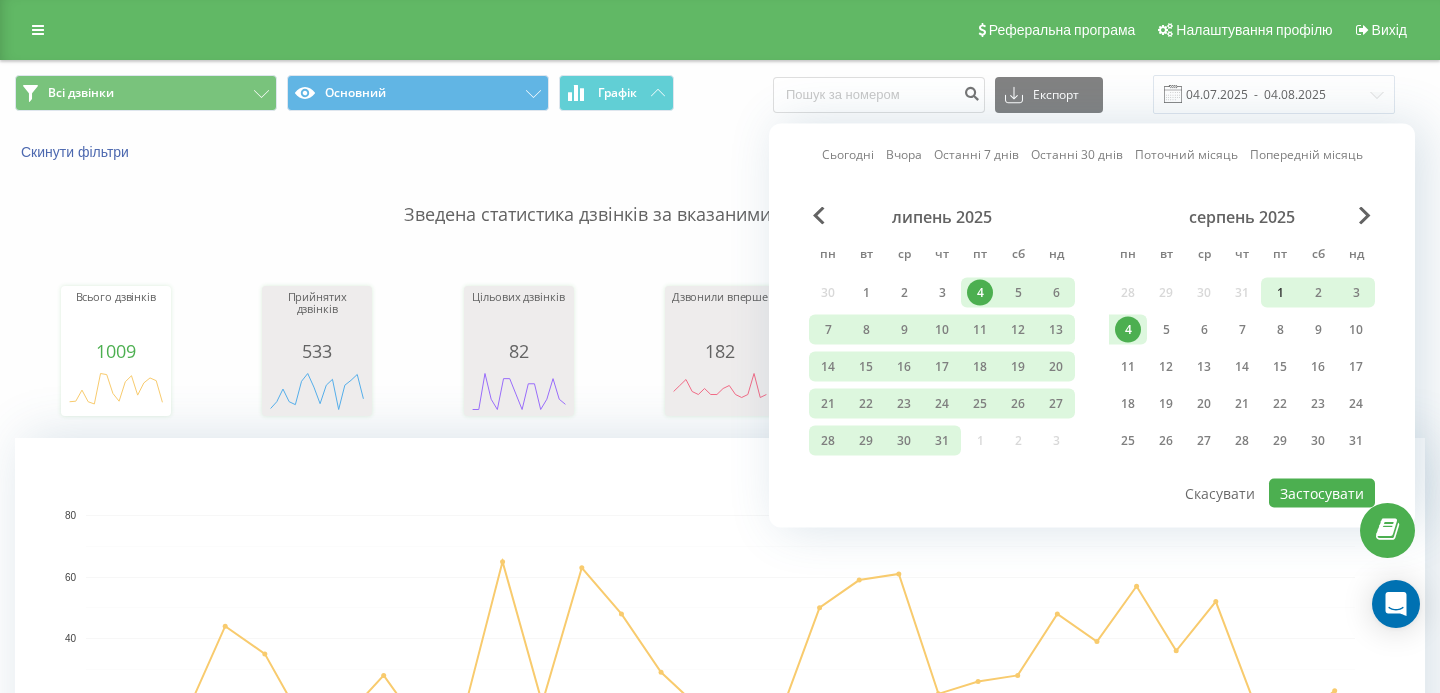 click on "1" at bounding box center (1280, 293) 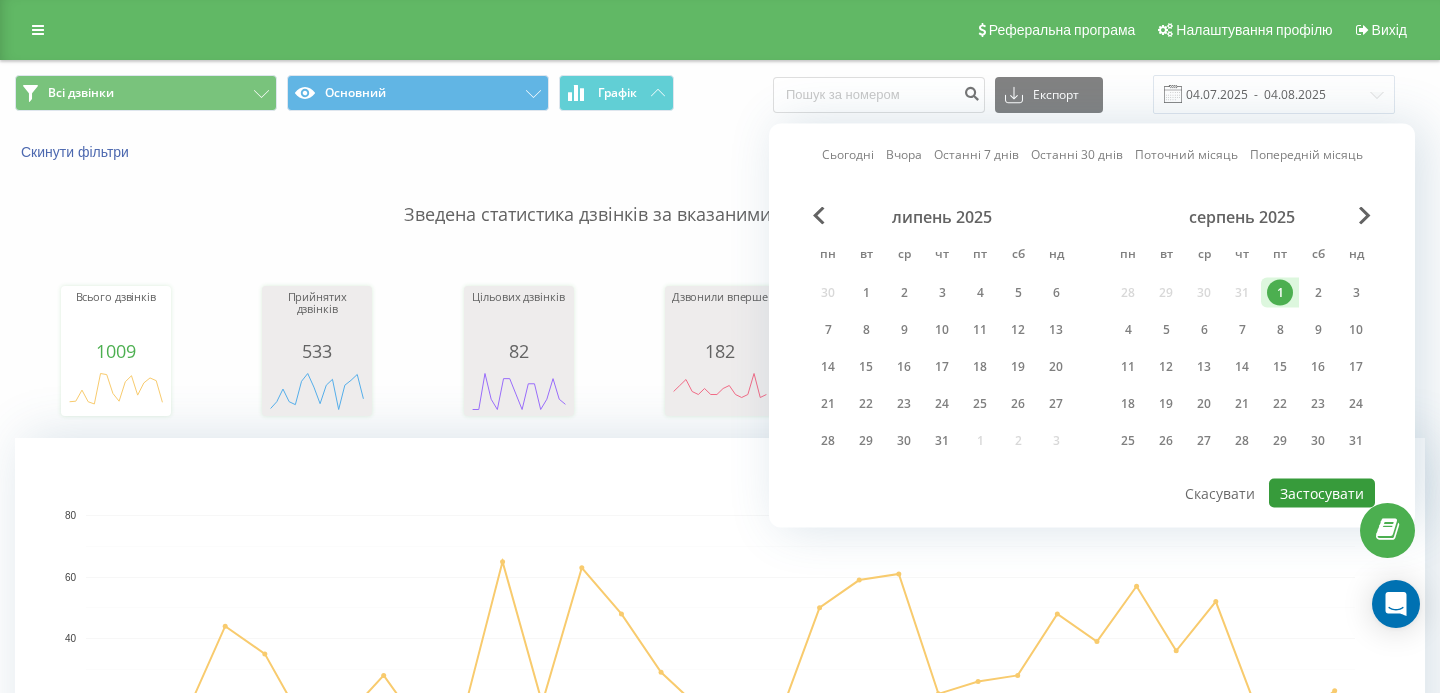 click on "Застосувати" at bounding box center [1322, 493] 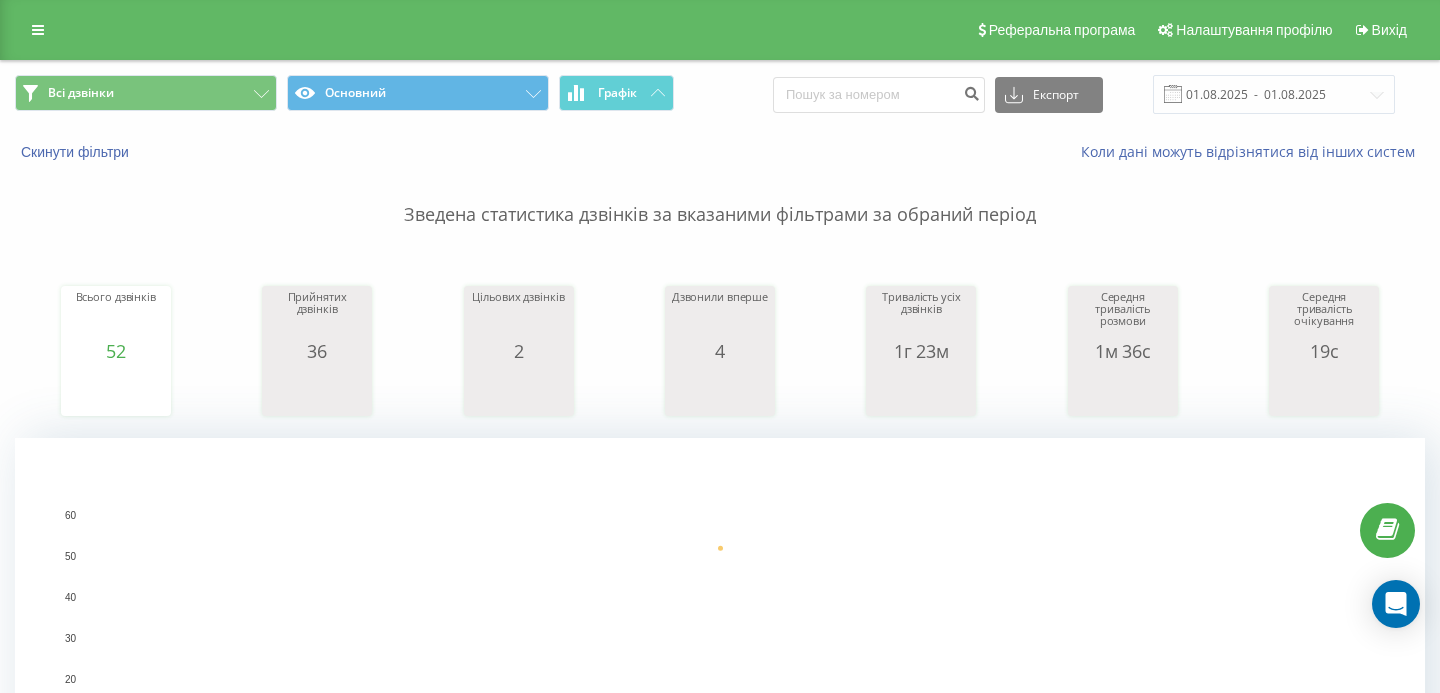 scroll, scrollTop: 1, scrollLeft: 0, axis: vertical 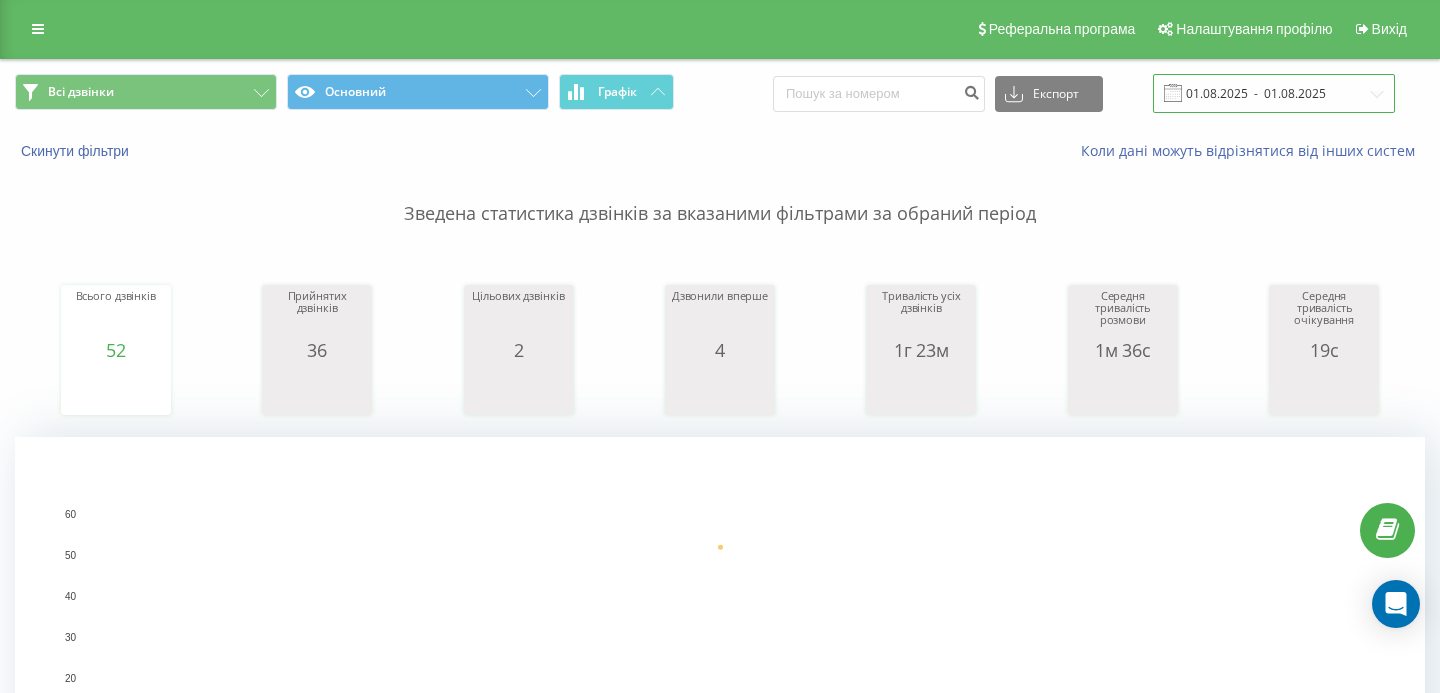 click on "01.08.2025  -  01.08.2025" at bounding box center [1274, 93] 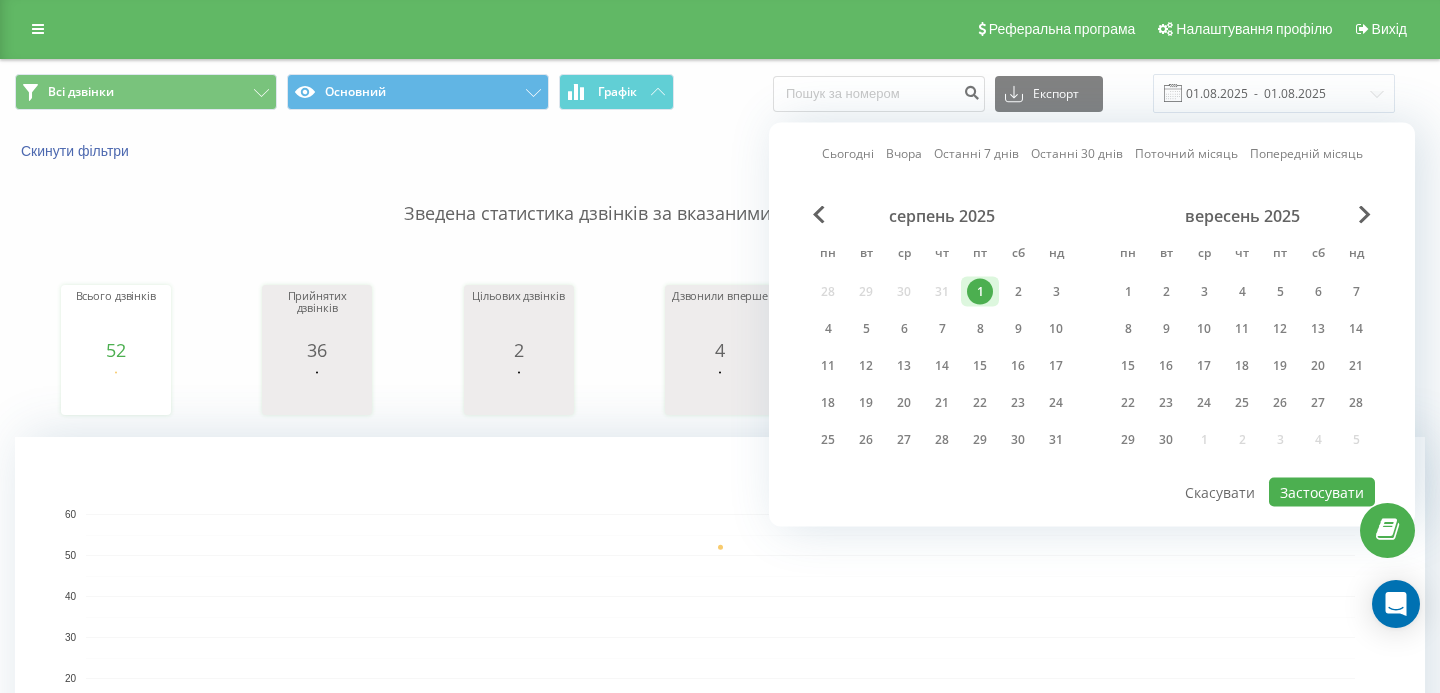 click on "Всі дзвінки Основний Графік Експорт .csv .xls .xlsx [DATE]  -  [DATE]" at bounding box center (720, 93) 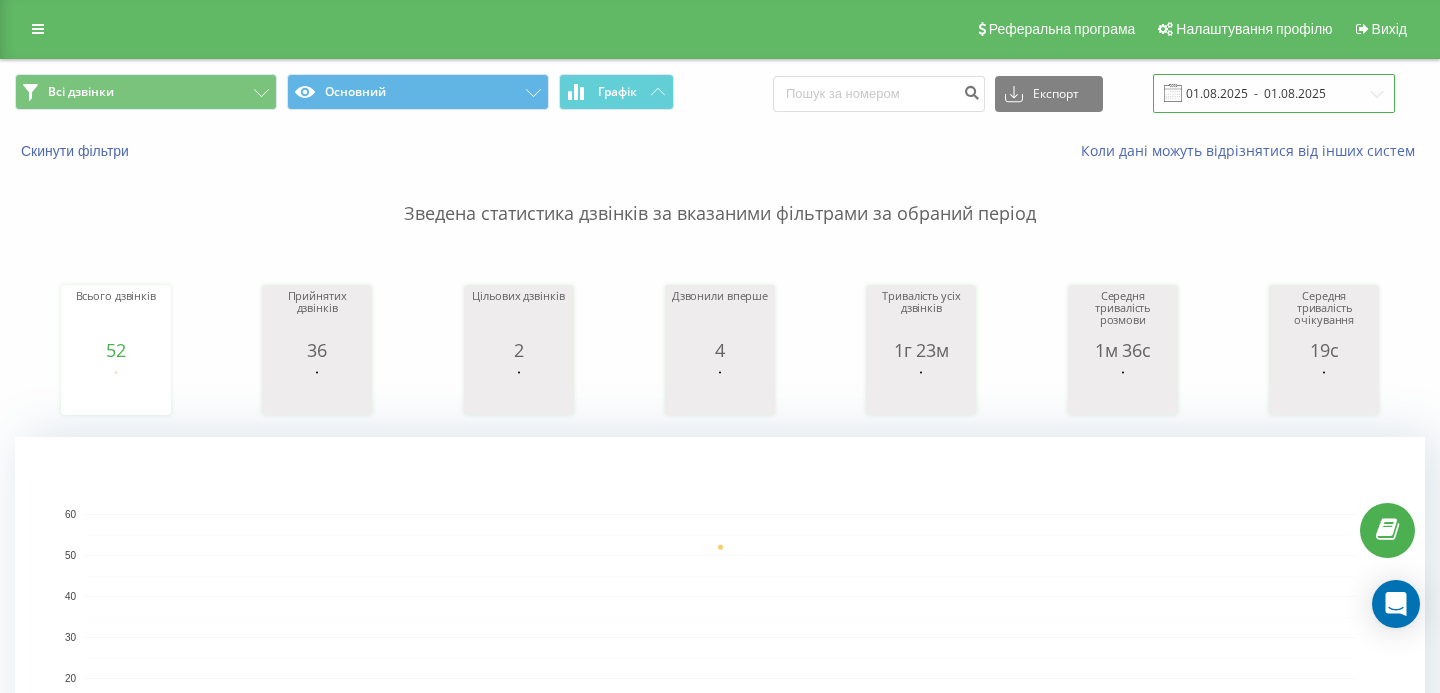 click on "01.08.2025  -  01.08.2025" at bounding box center [1274, 93] 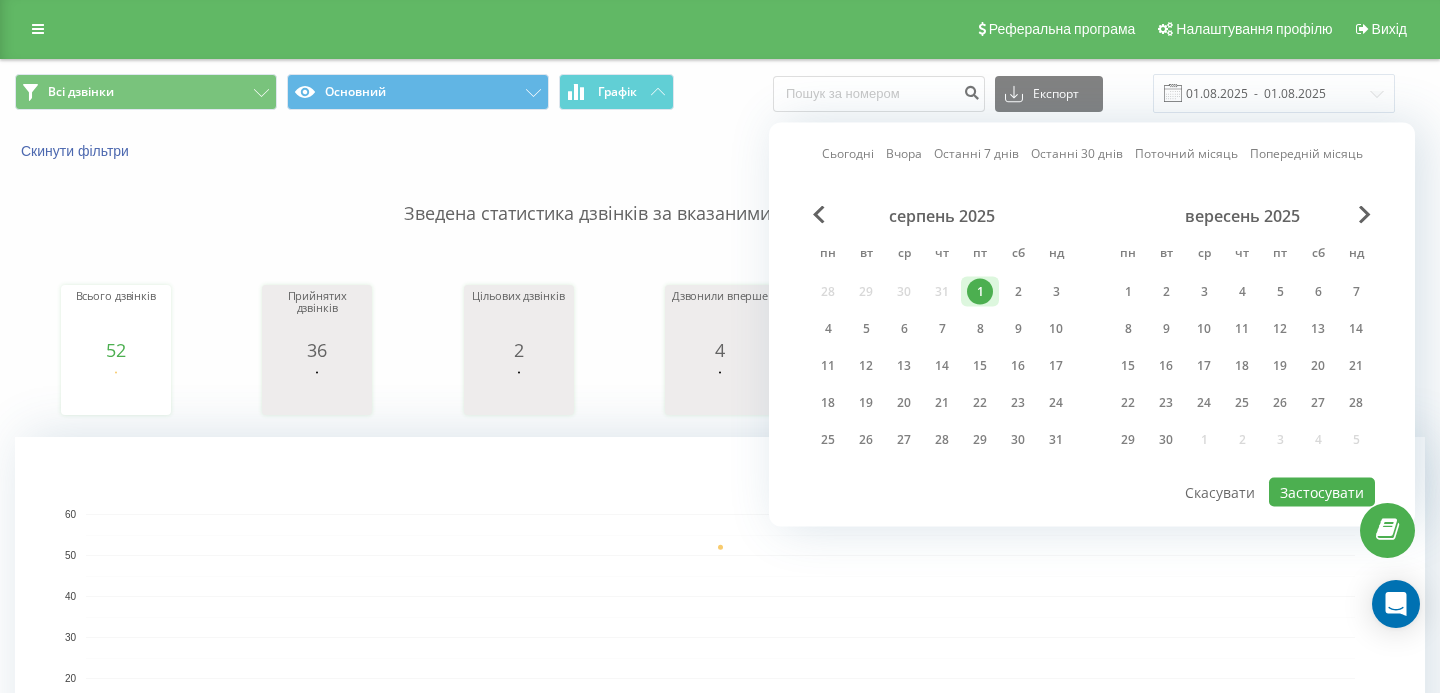 click on "серпень 2025" at bounding box center [942, 216] 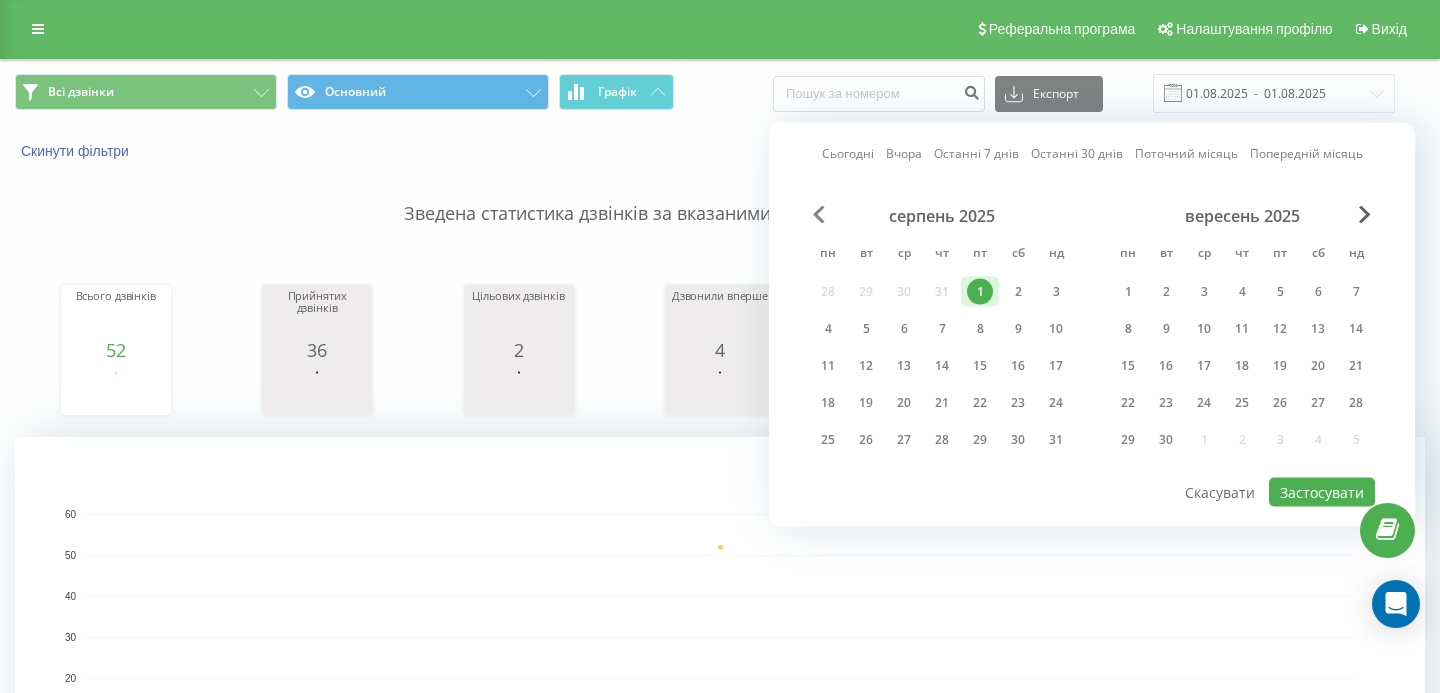 click at bounding box center [819, 215] 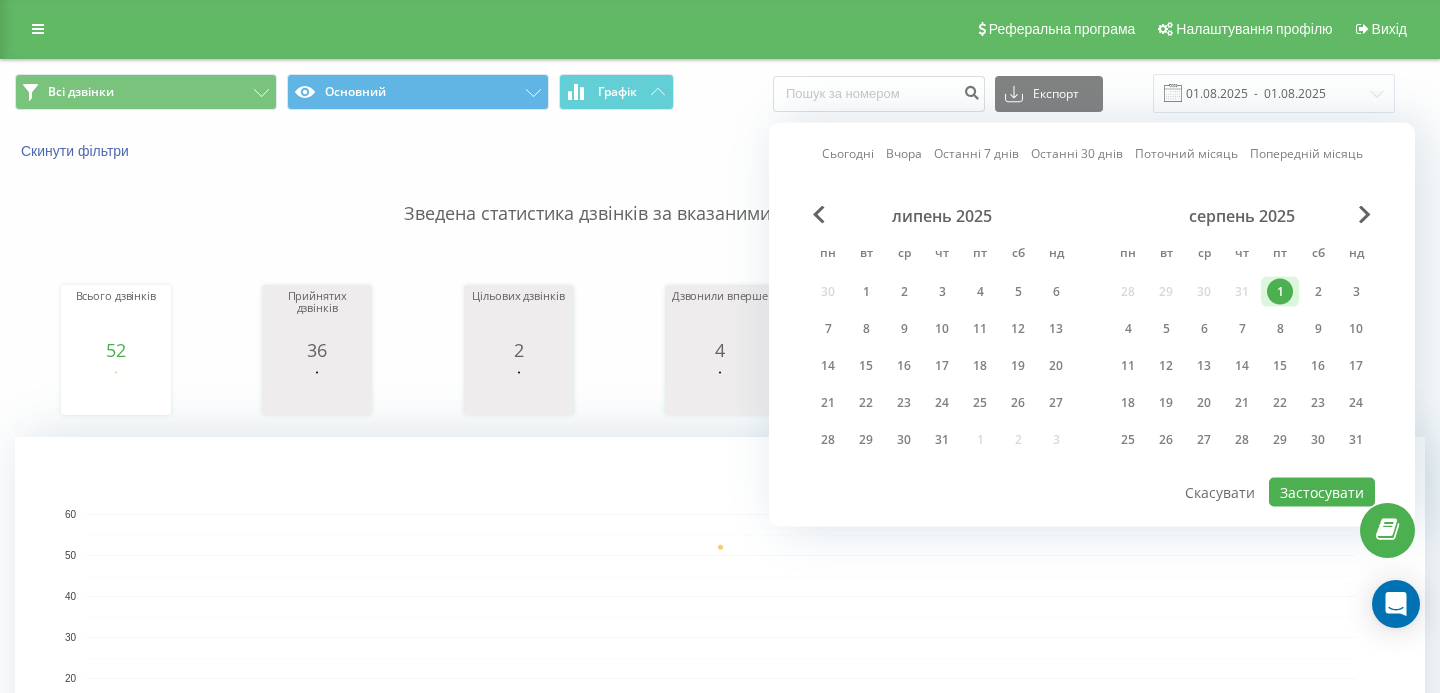 click on "серпень 2025 пн вт ср чт пт сб нд 28 29 30 31 1 2 3 4 5 6 7 8 9 10 11 12 13 14 15 16 17 18 19 20 21 22 23 24 25 26 27 28 29 30 31" at bounding box center [1242, 334] 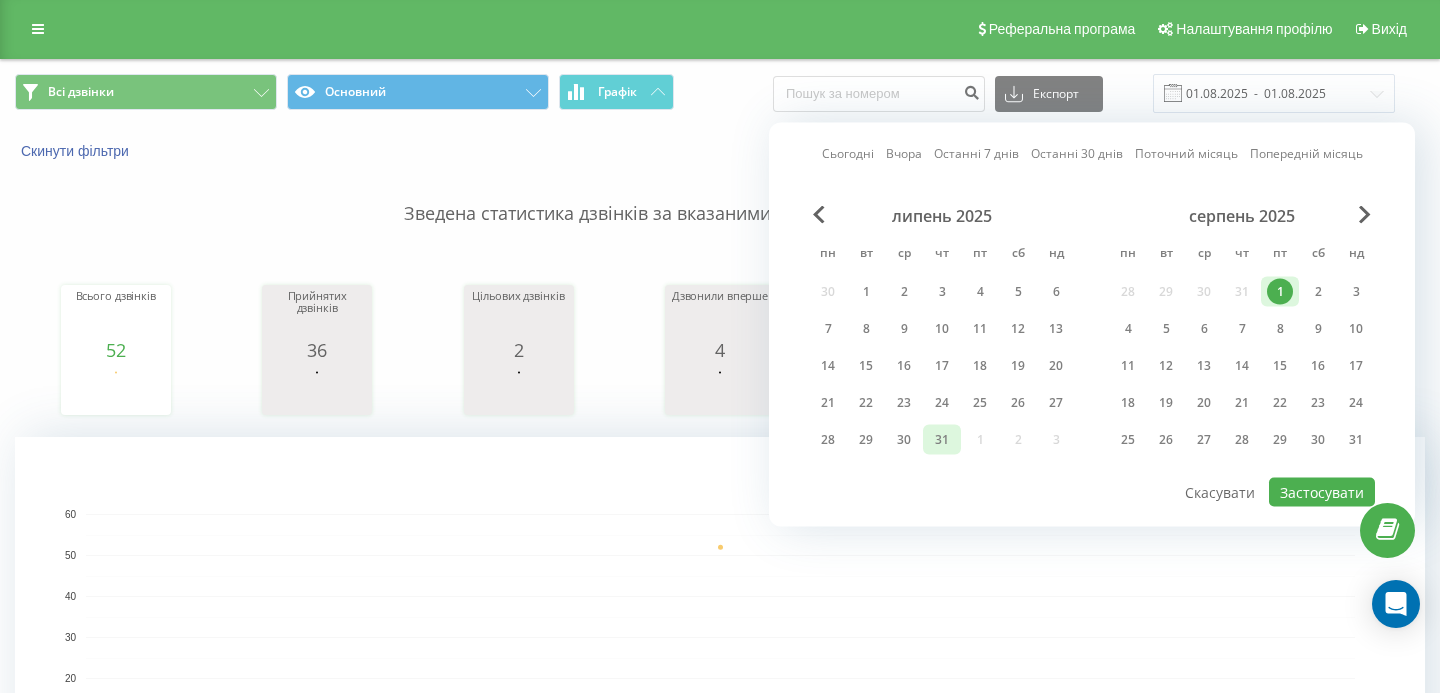 click on "31" at bounding box center [942, 440] 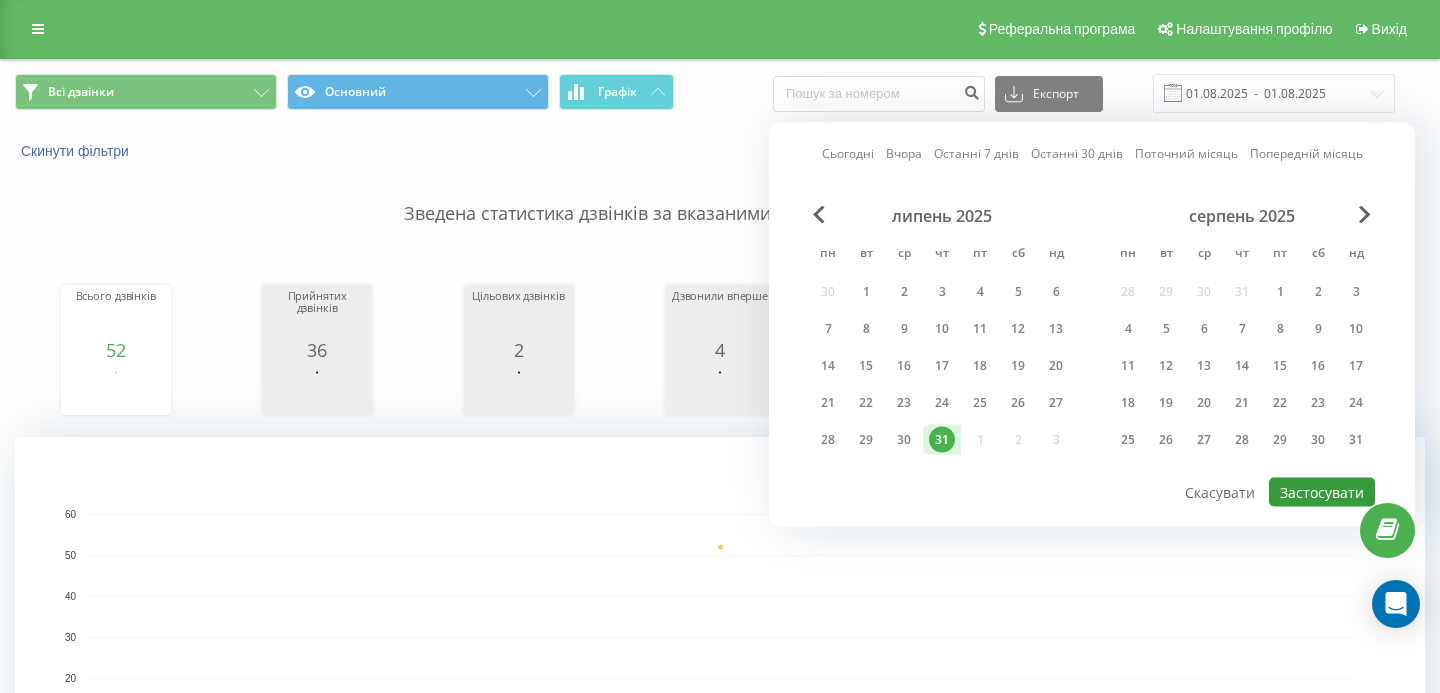 click on "Застосувати" at bounding box center [1322, 492] 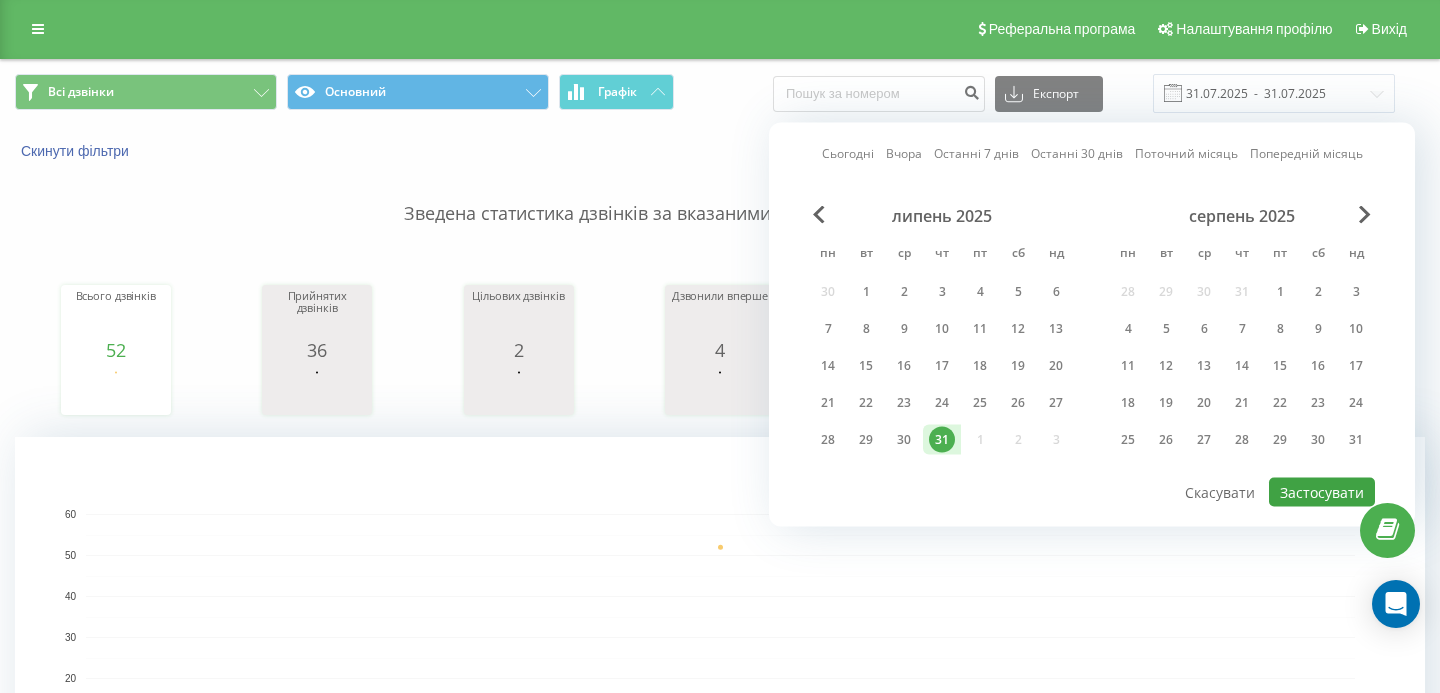 scroll, scrollTop: 0, scrollLeft: 0, axis: both 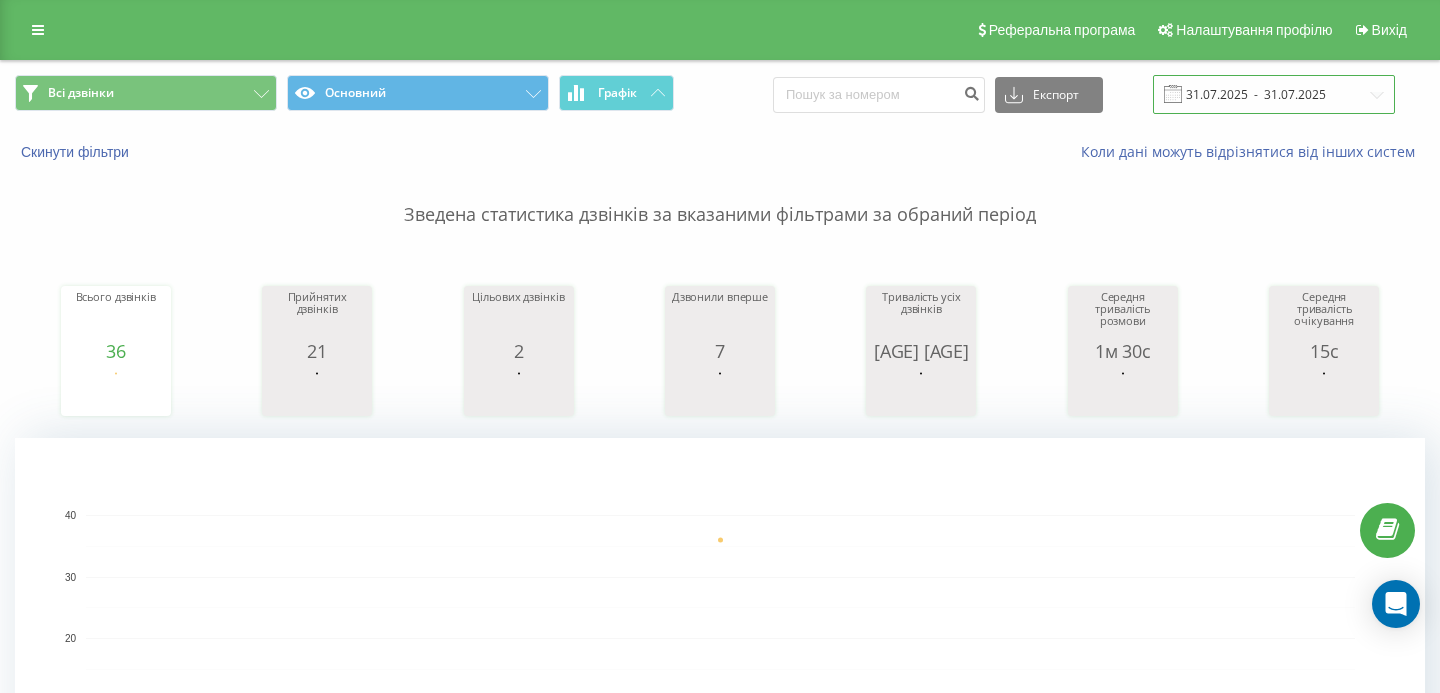 click on "31.07.2025  -  31.07.2025" at bounding box center [1274, 94] 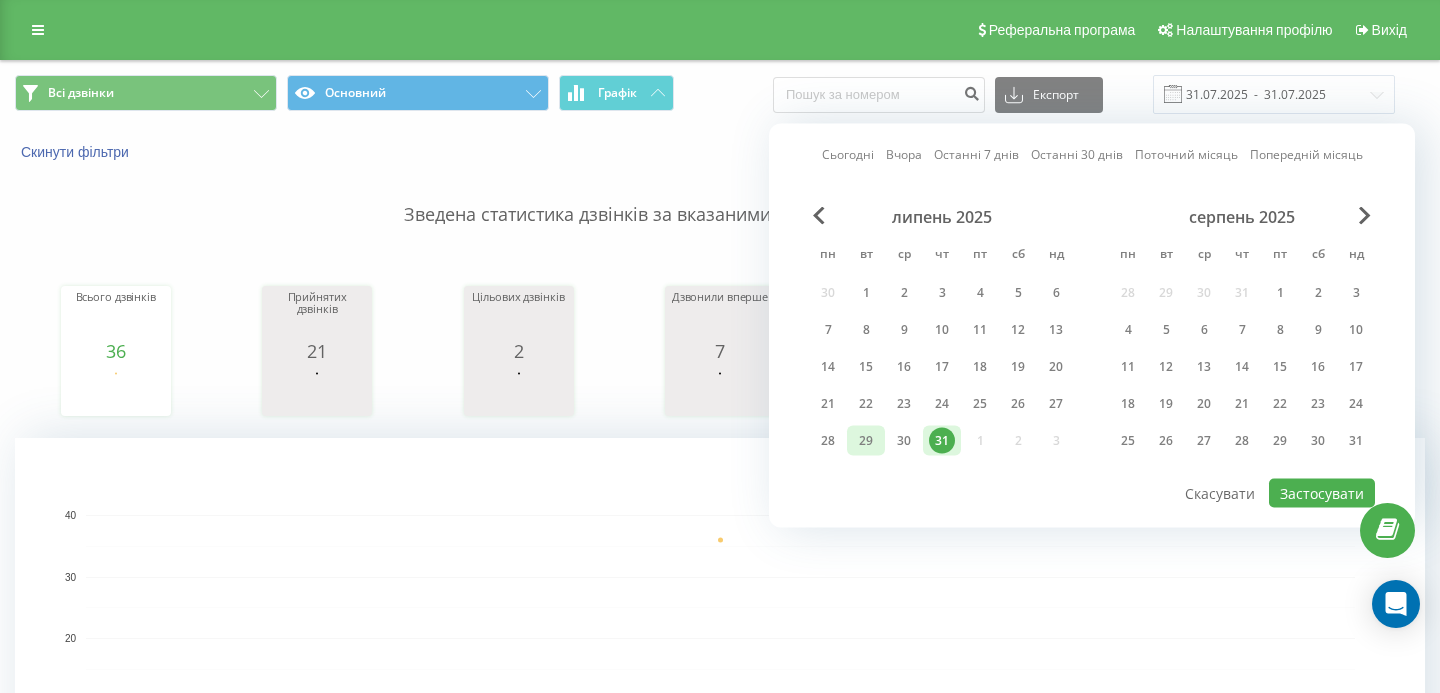 click on "29" at bounding box center (866, 441) 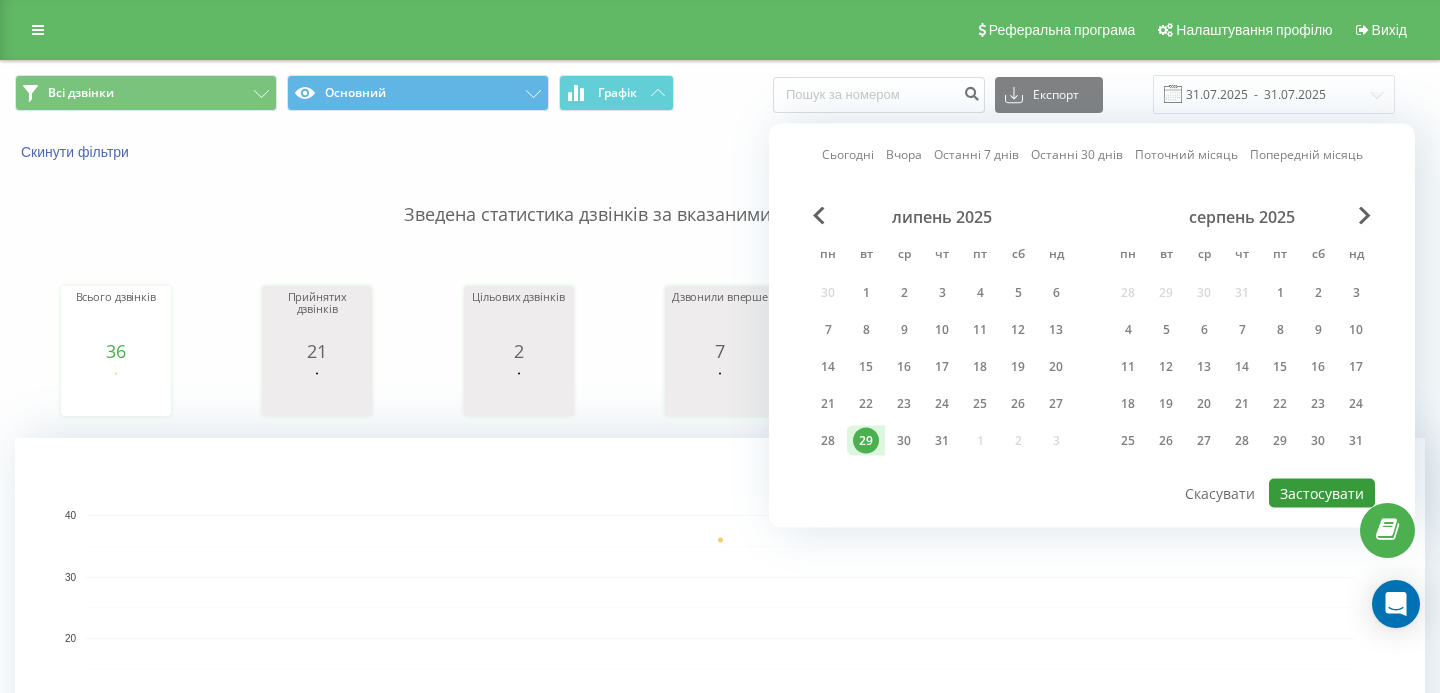 click on "Застосувати" at bounding box center (1322, 493) 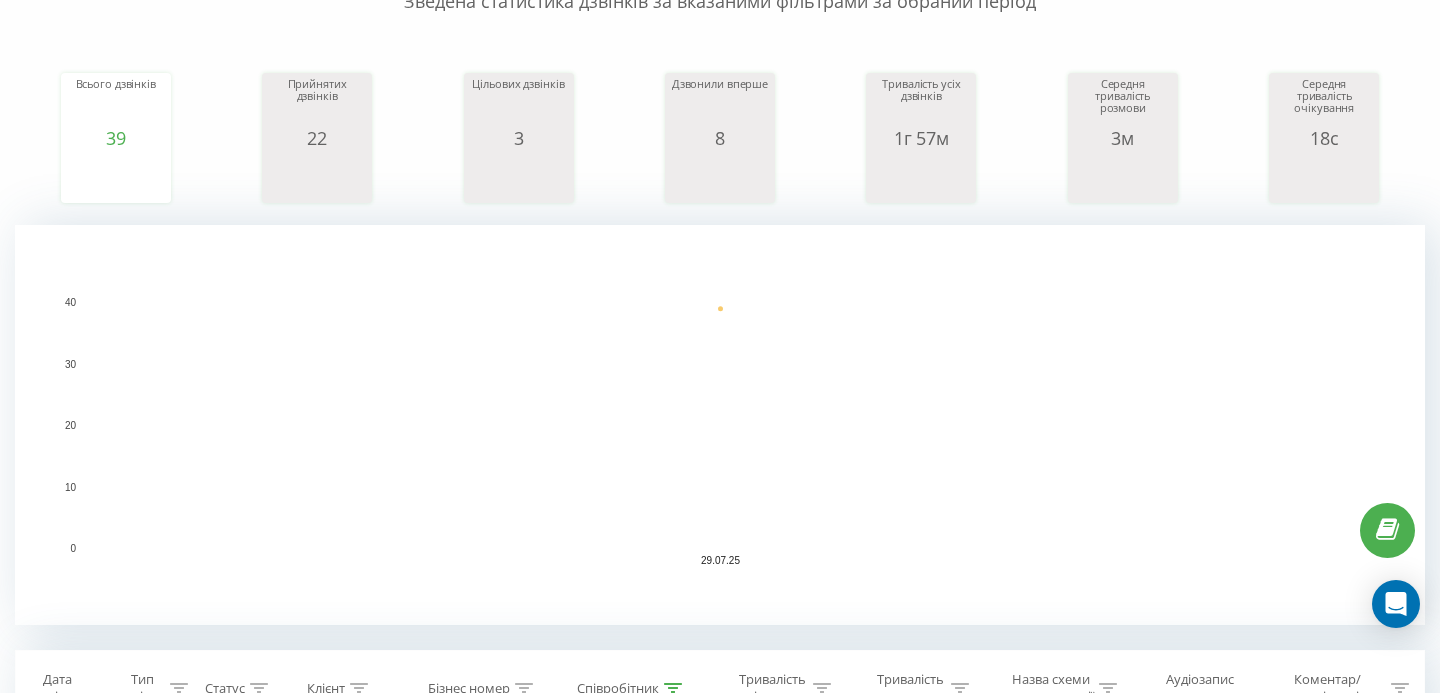 scroll, scrollTop: 0, scrollLeft: 0, axis: both 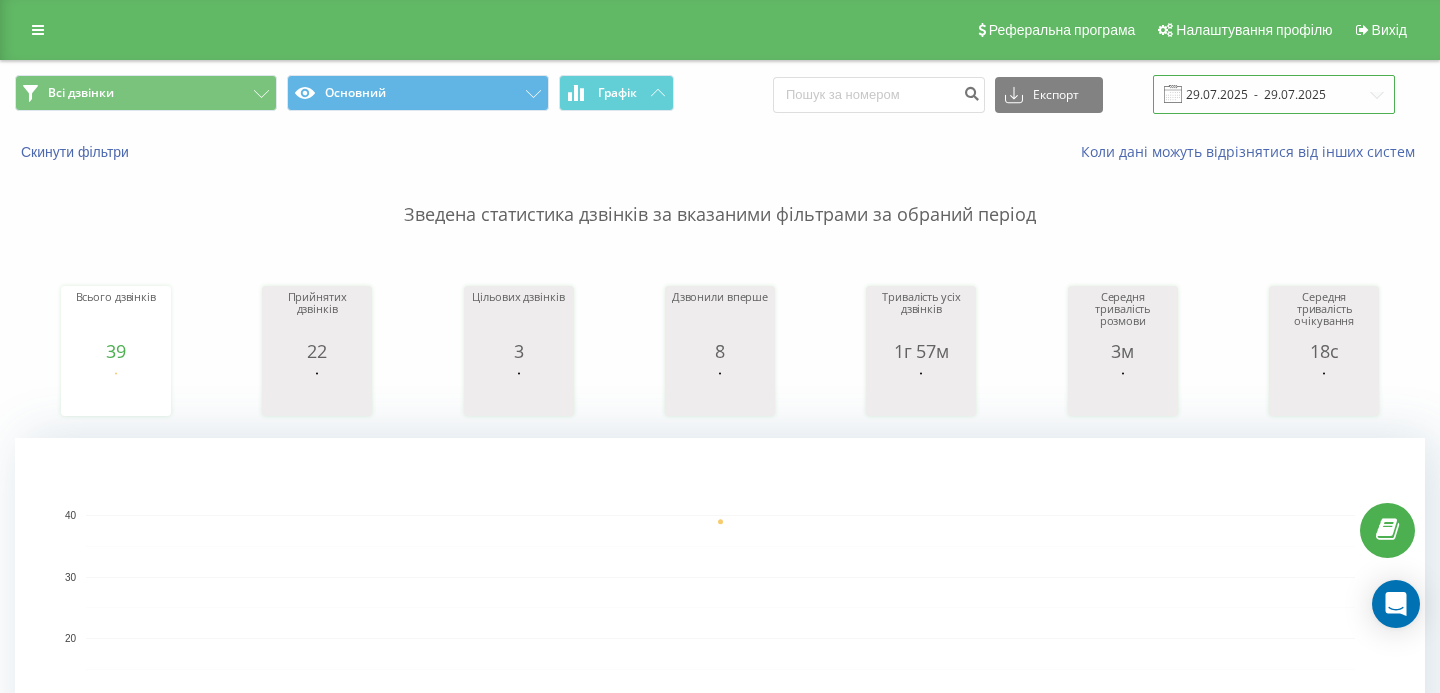 click on "29.07.2025  -  29.07.2025" at bounding box center (1274, 94) 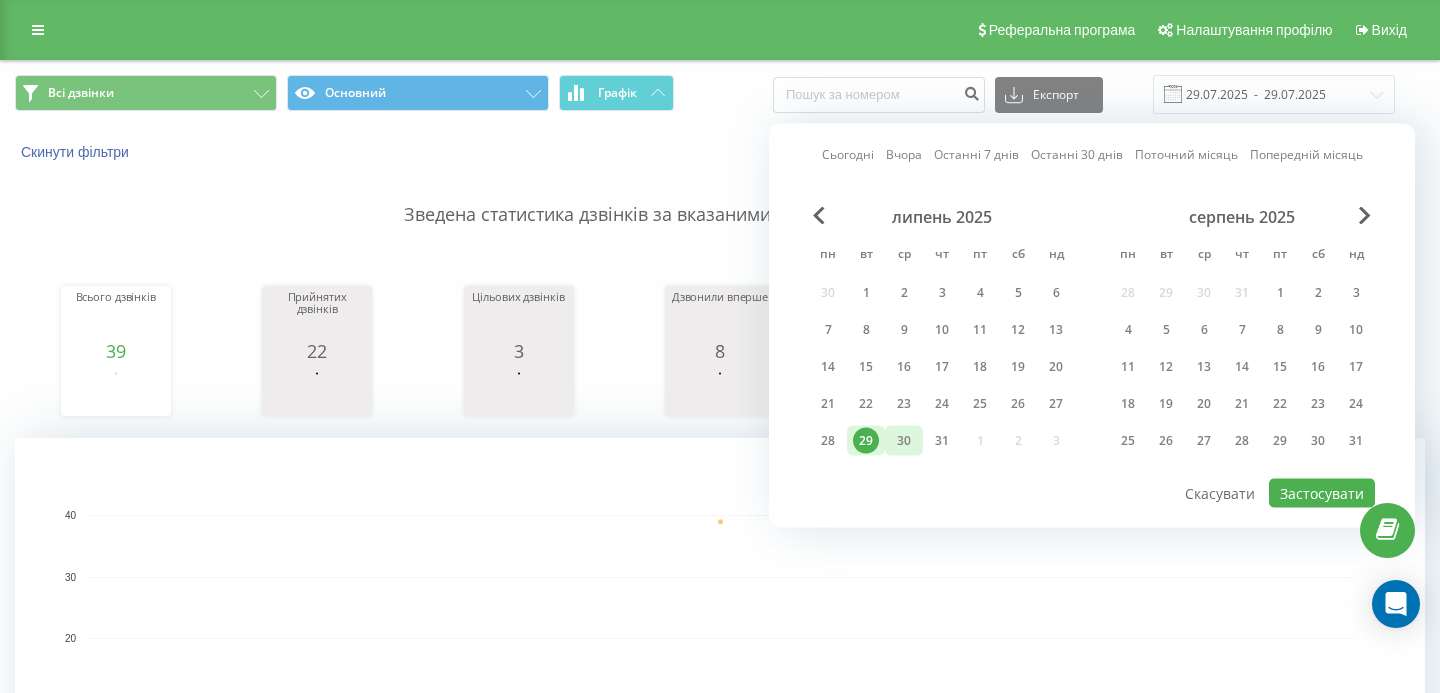 click on "30" at bounding box center (904, 441) 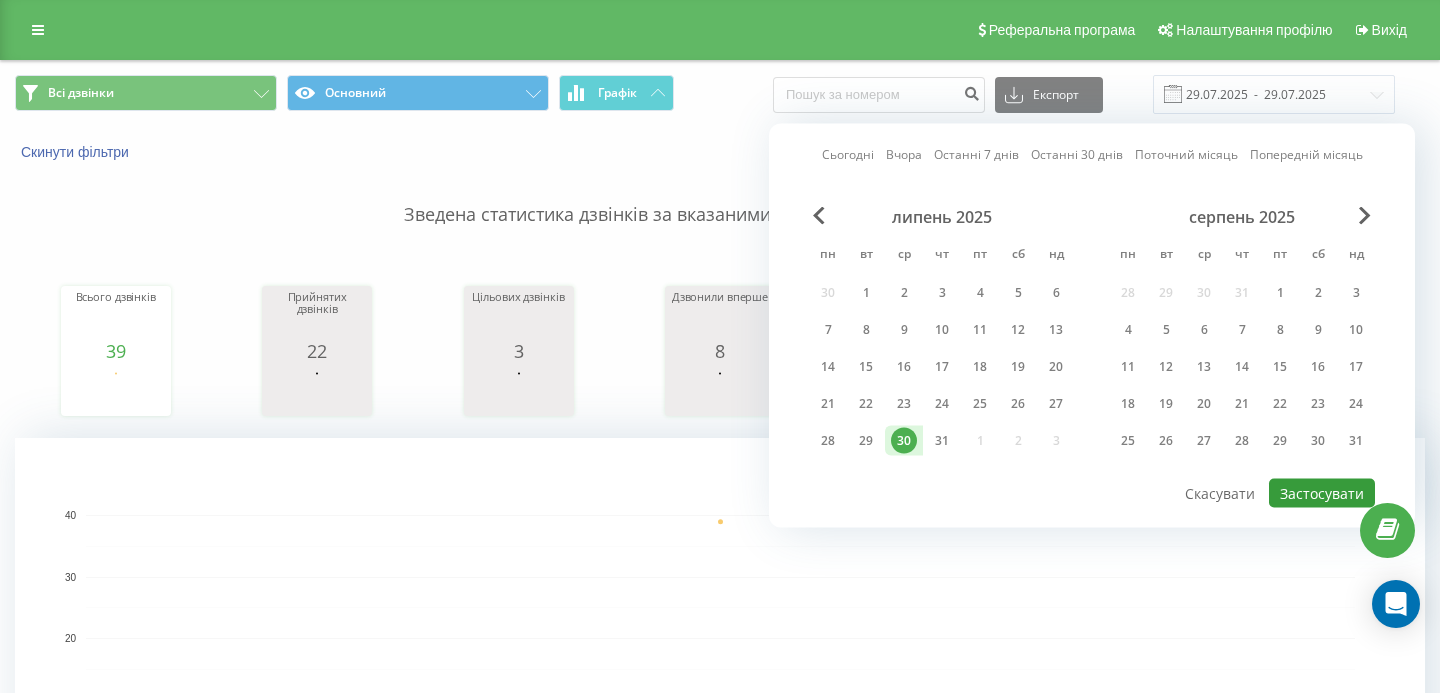 click on "Застосувати" at bounding box center [1322, 493] 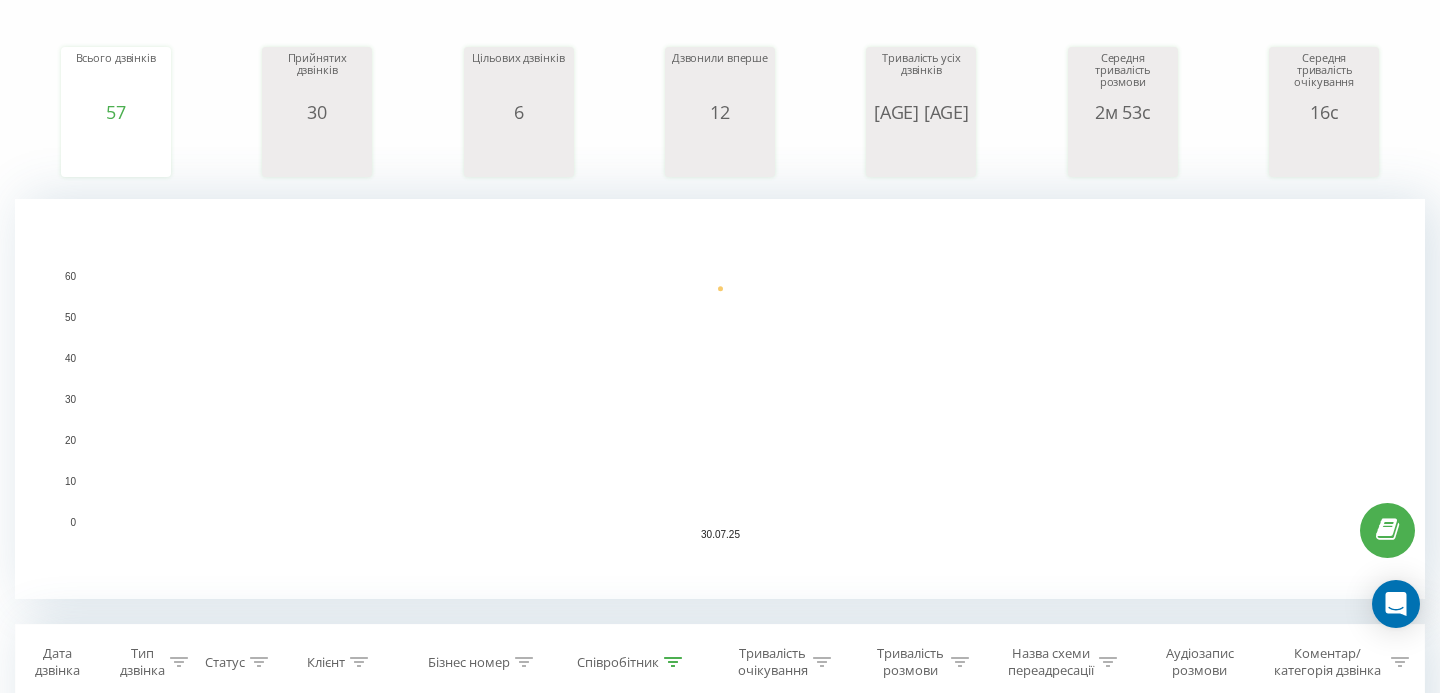 scroll, scrollTop: 0, scrollLeft: 0, axis: both 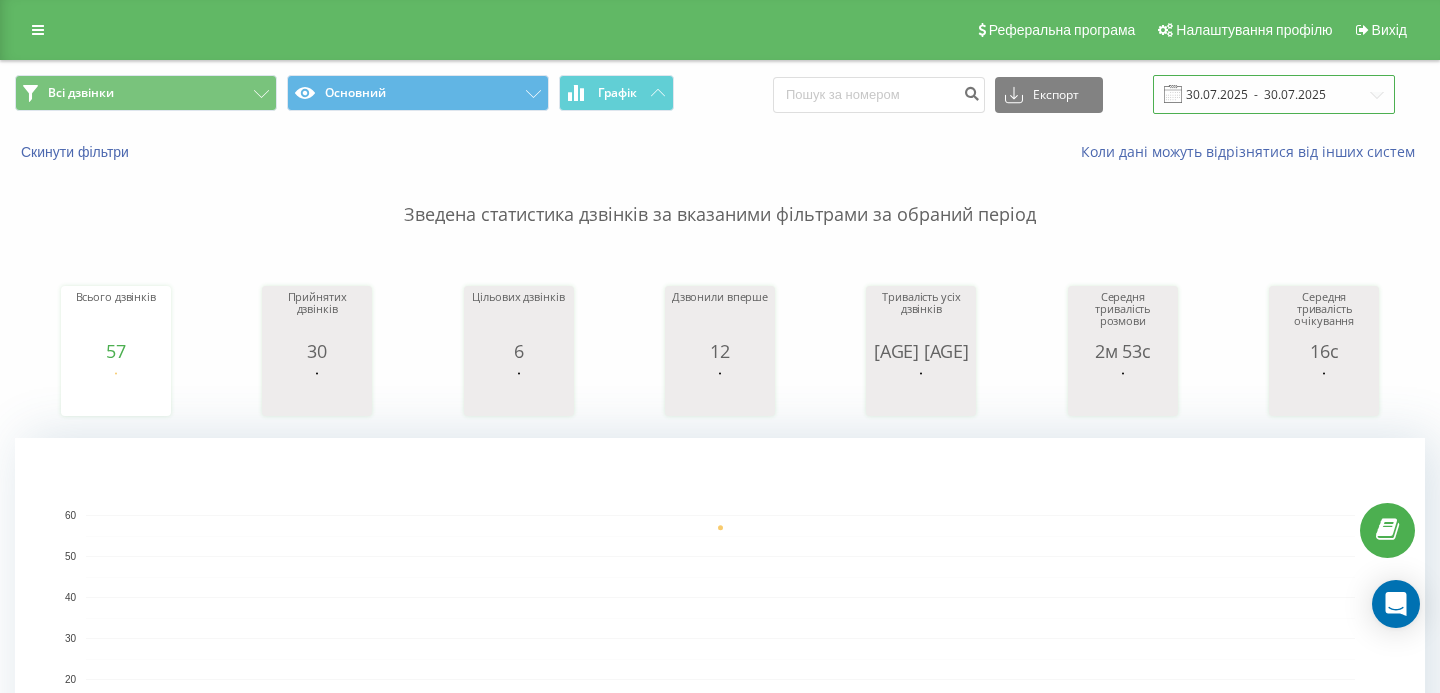 click on "30.07.2025  -  30.07.2025" at bounding box center [1274, 94] 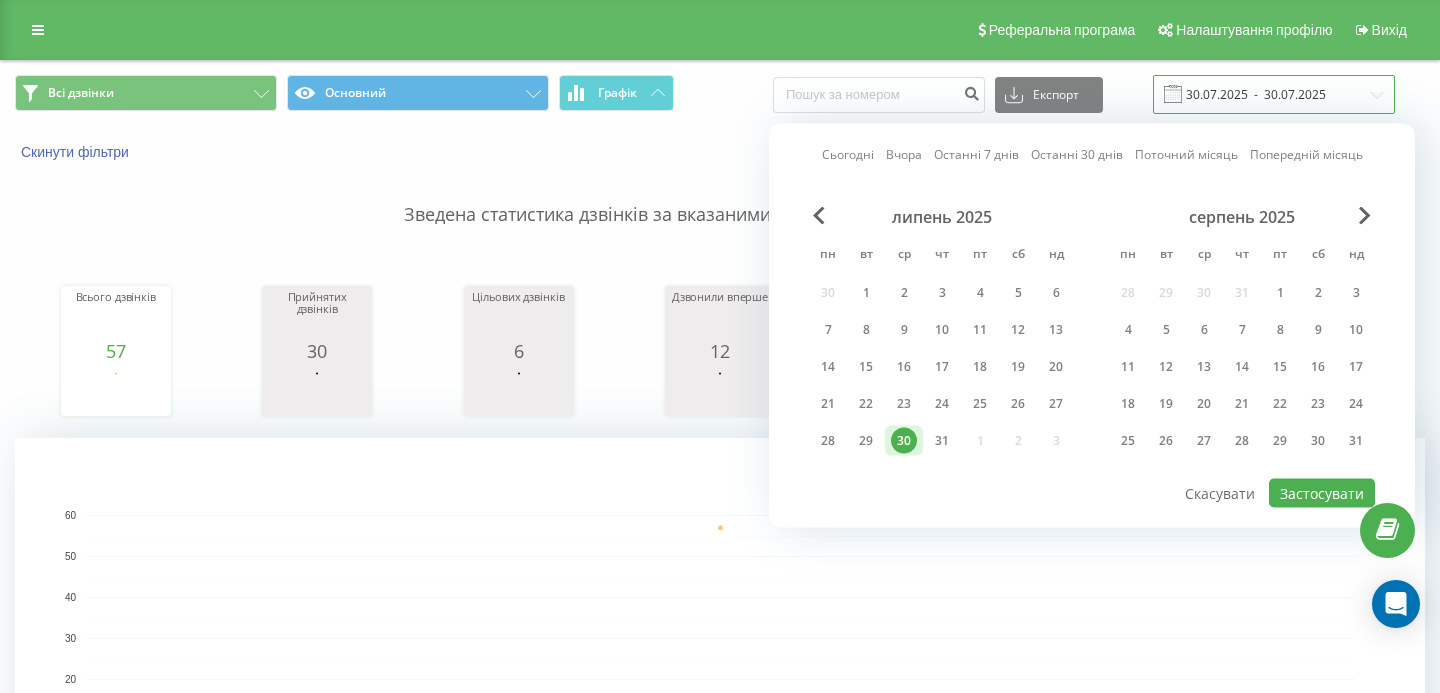 click on "30.07.2025  -  30.07.2025" at bounding box center (1274, 94) 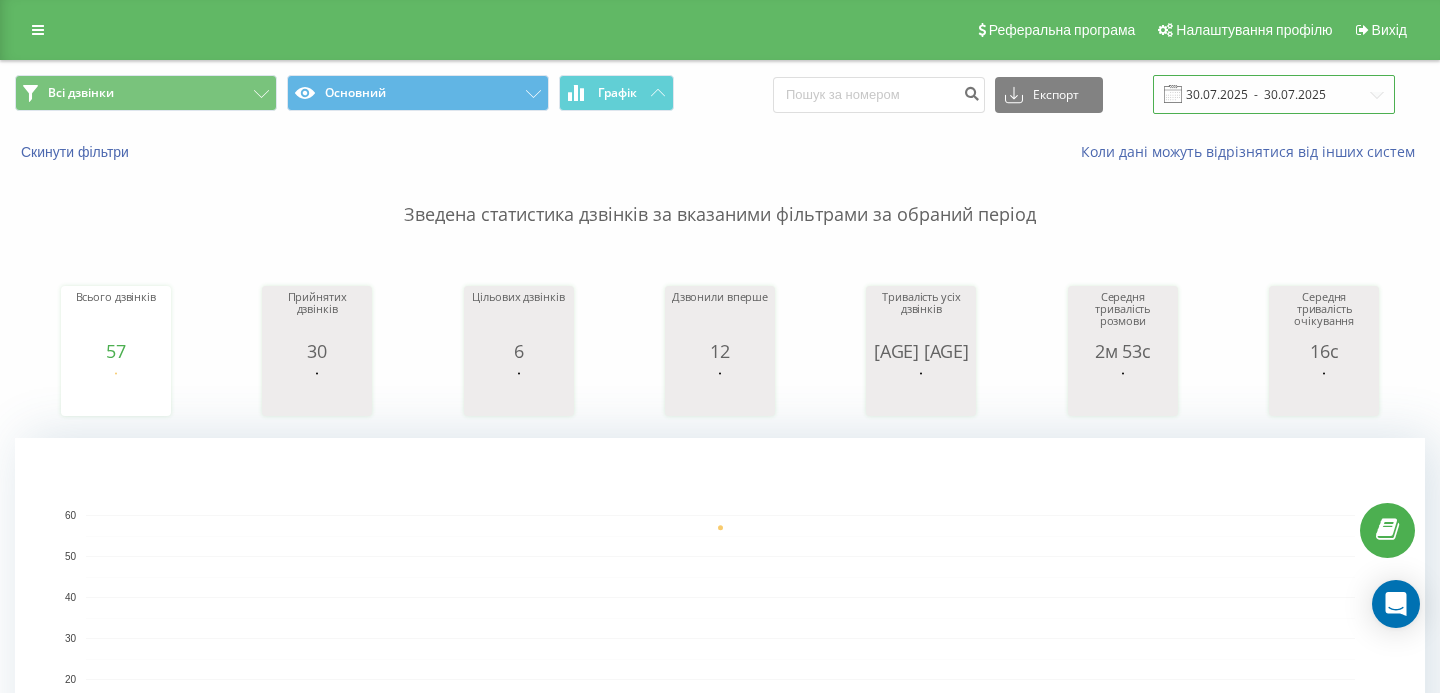 click on "30.07.2025  -  30.07.2025" at bounding box center (1274, 94) 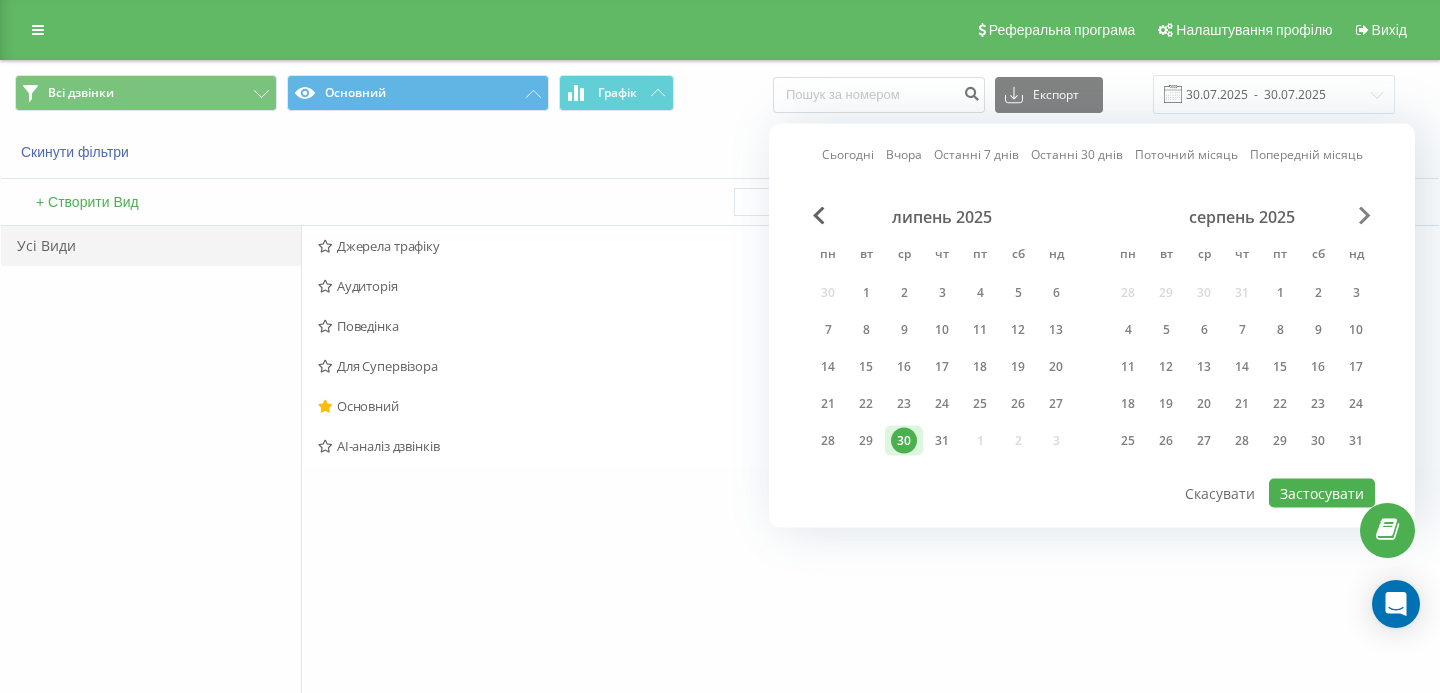 click at bounding box center (1365, 216) 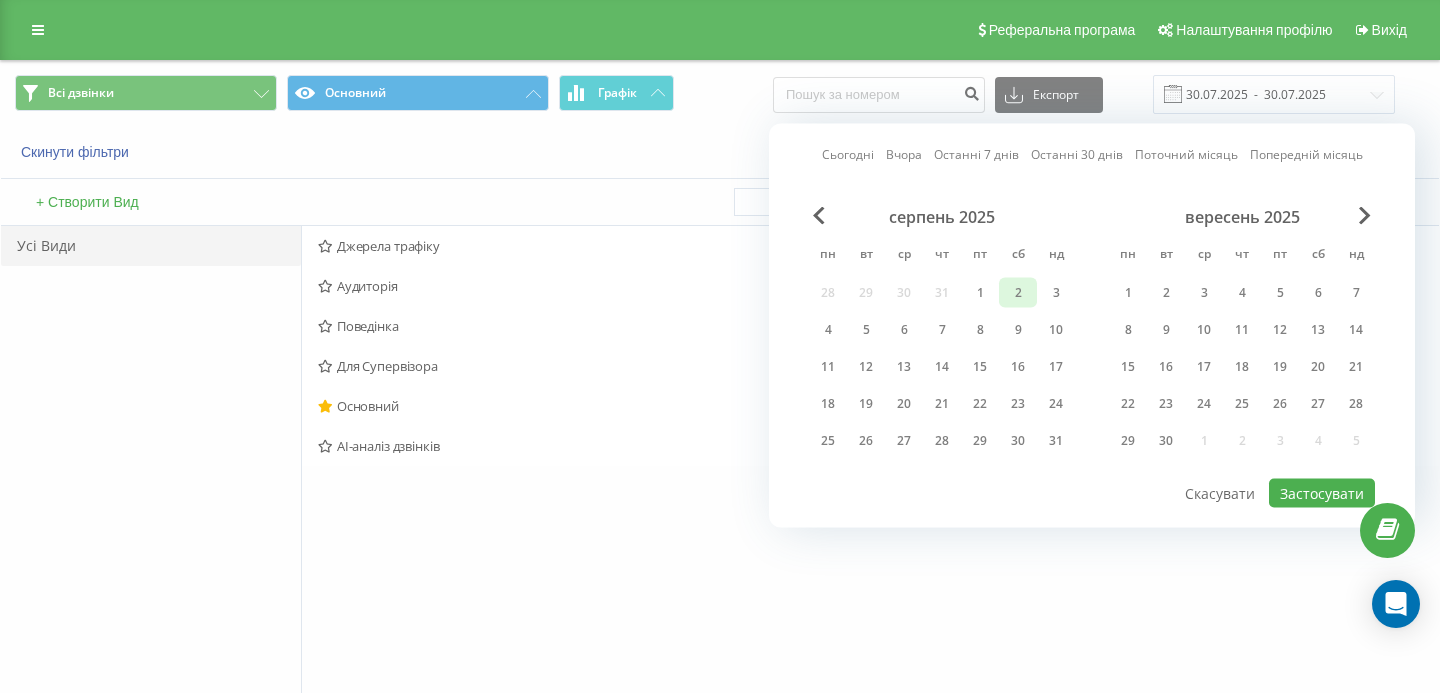 click on "2" at bounding box center [1018, 293] 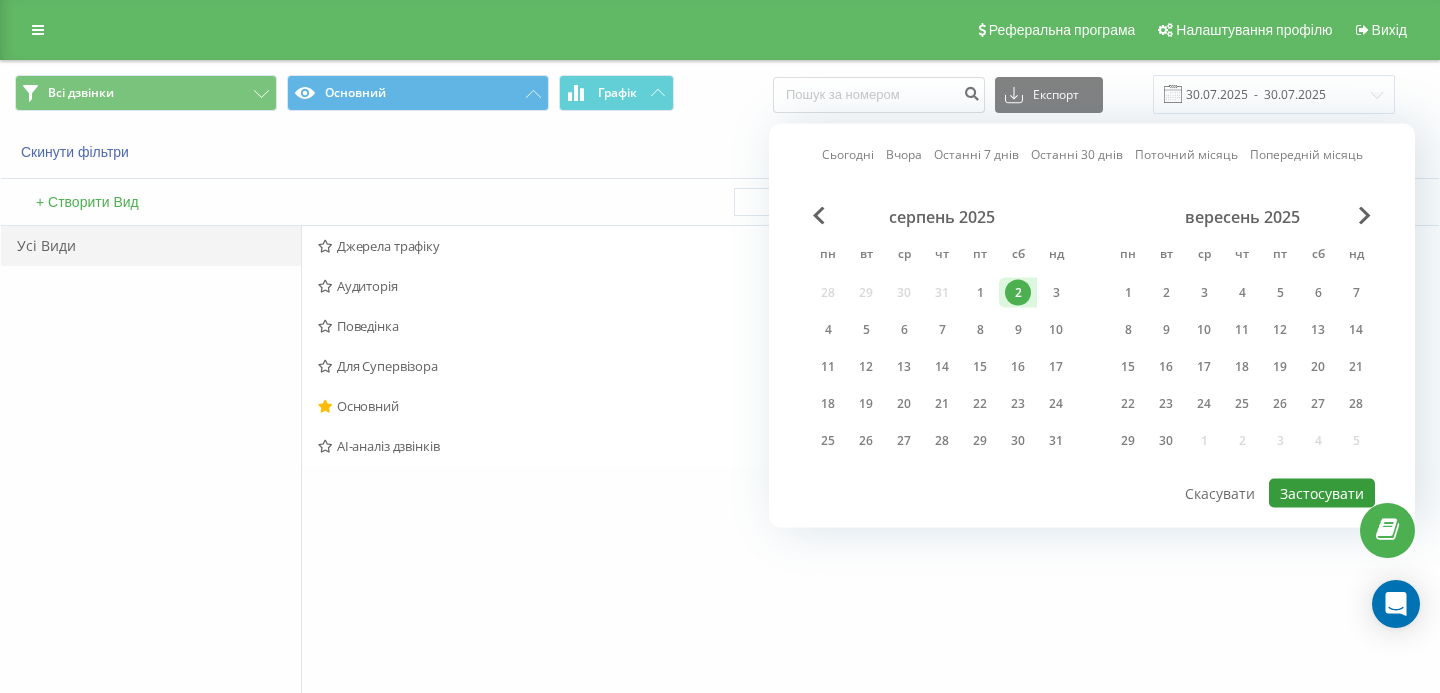 click on "Застосувати" at bounding box center [1322, 493] 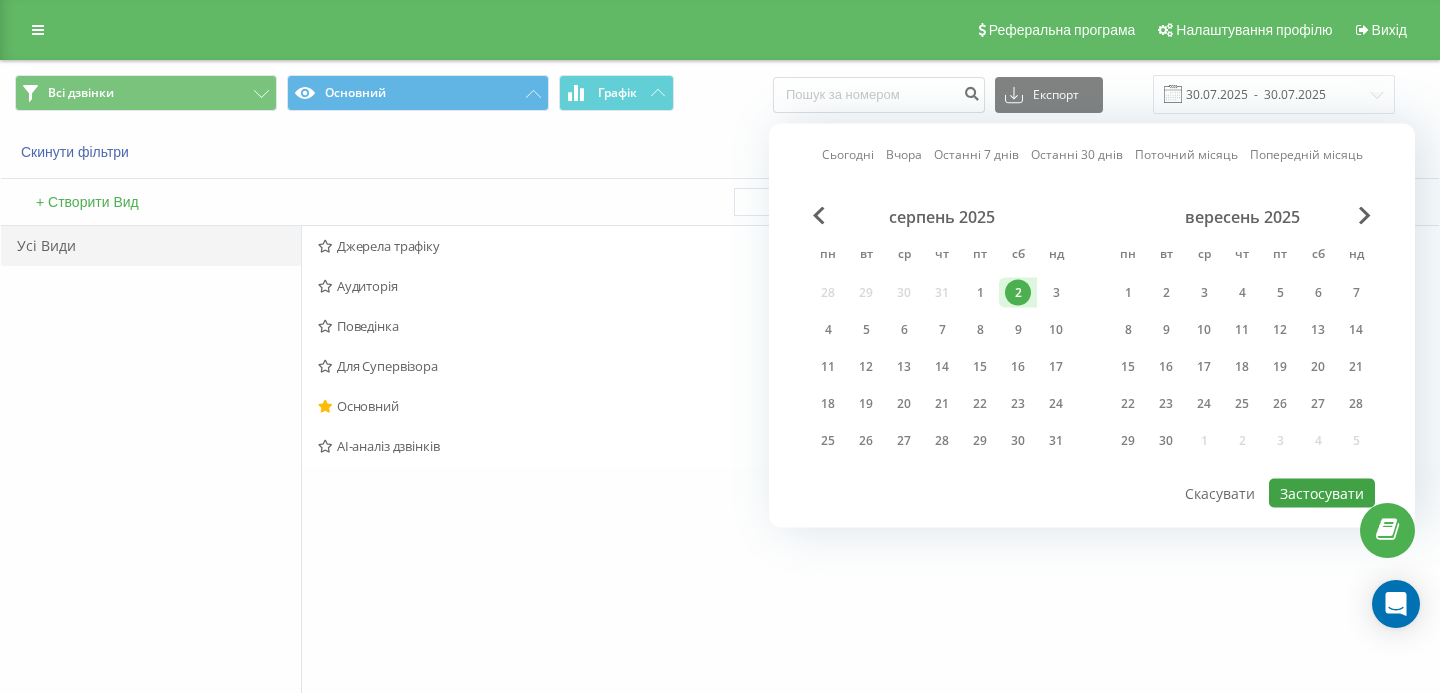 type on "02.08.2025  -  02.08.2025" 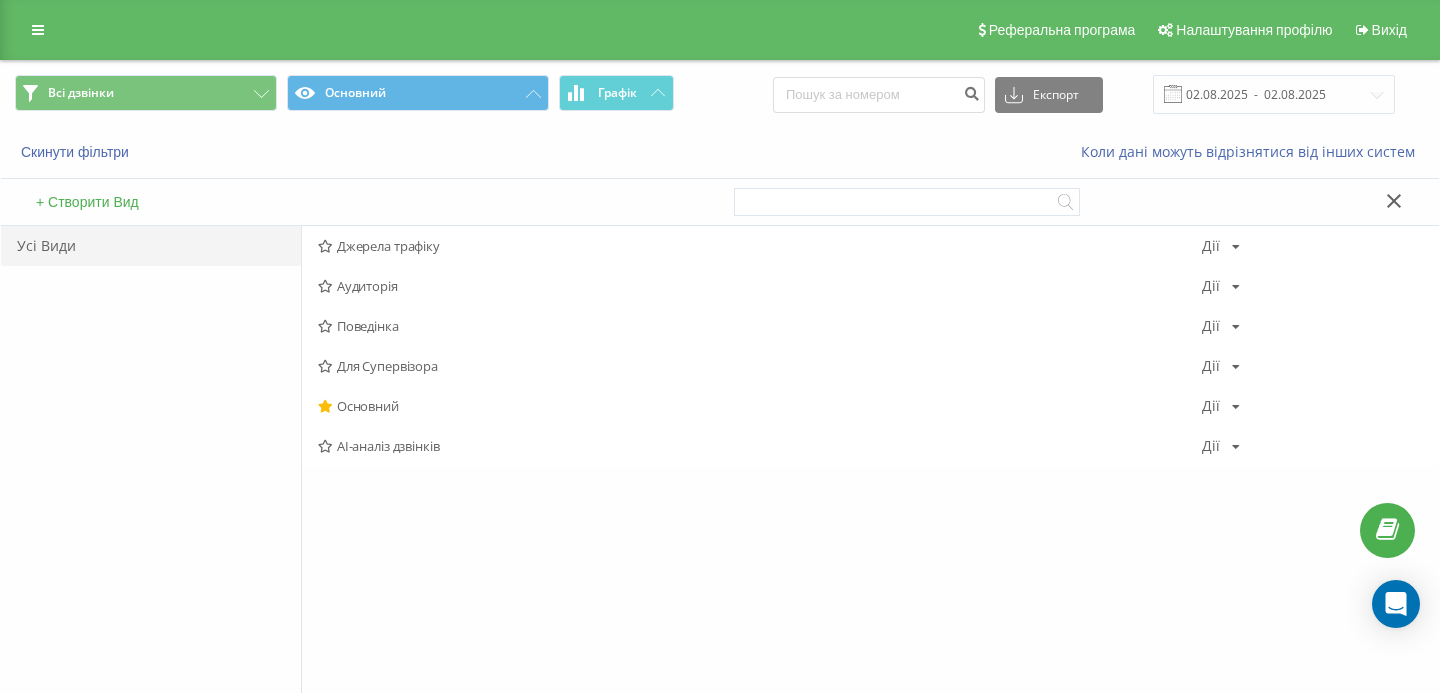 click 